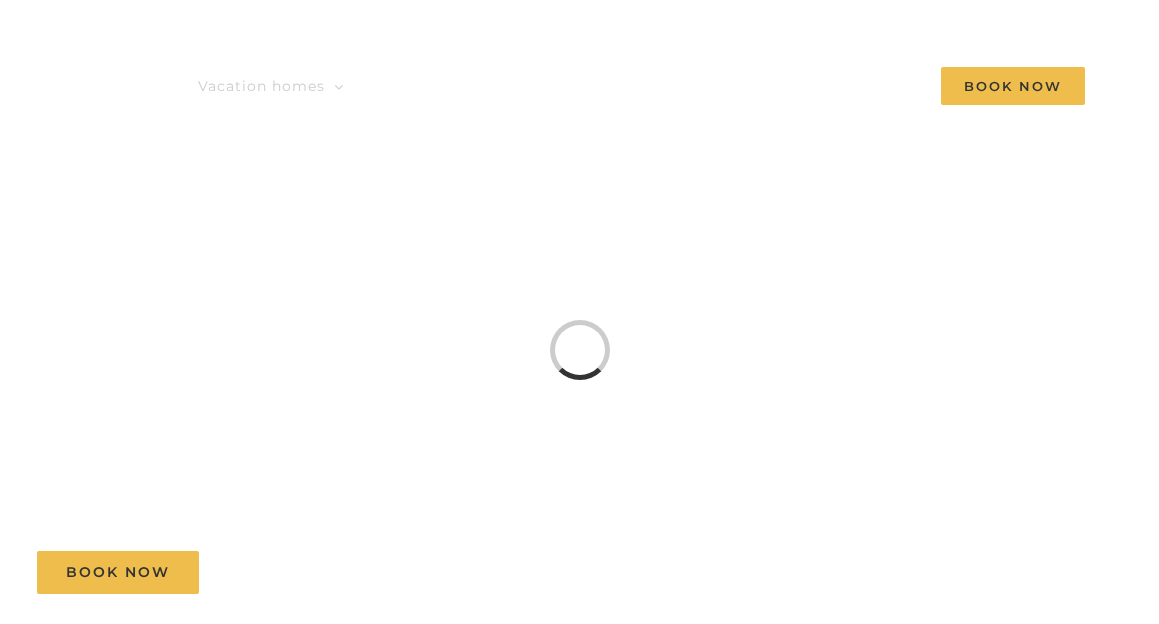 scroll, scrollTop: 0, scrollLeft: 0, axis: both 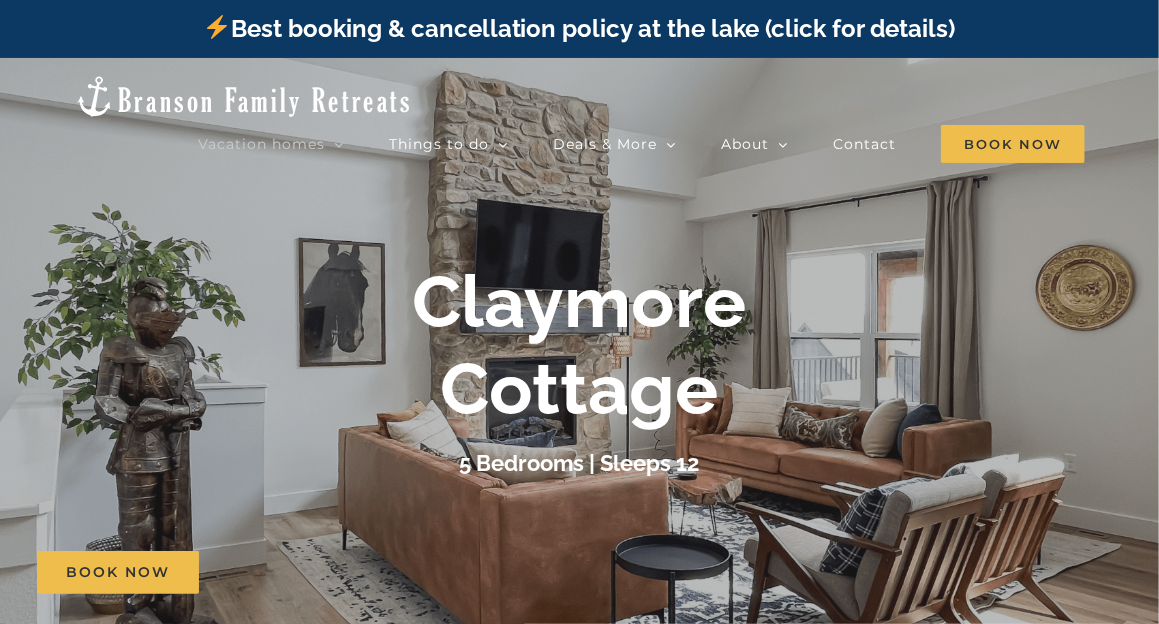 click on "About    About us  FAQ  Guest photo gallery  Sustainability  Trust" at bounding box center [777, 144] 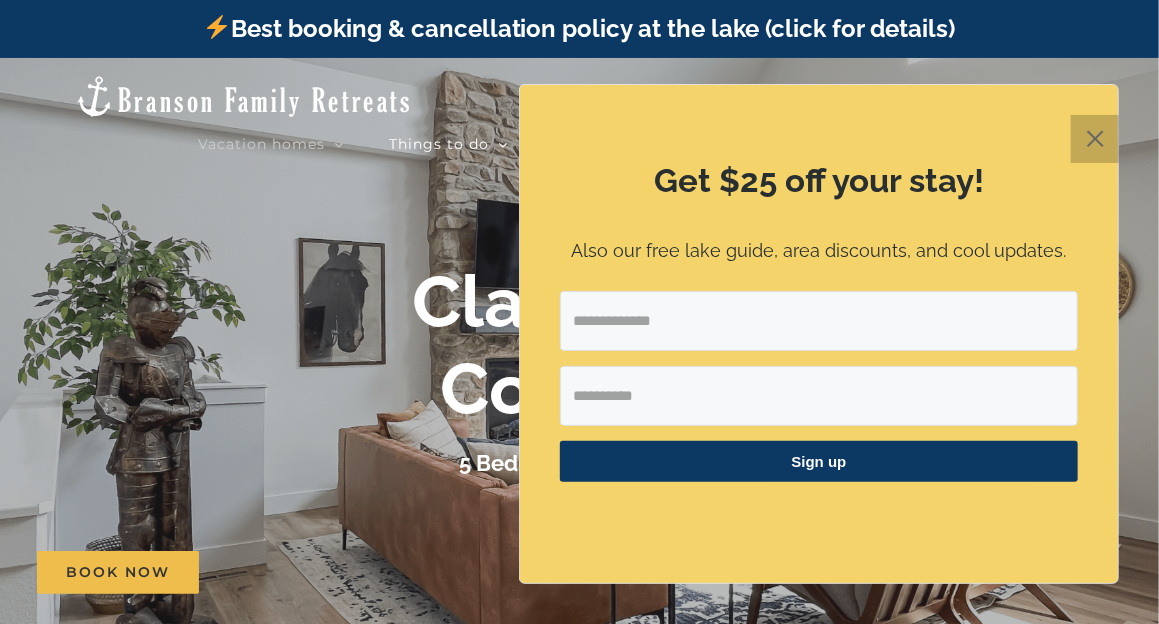 click on "✕" at bounding box center (1095, 139) 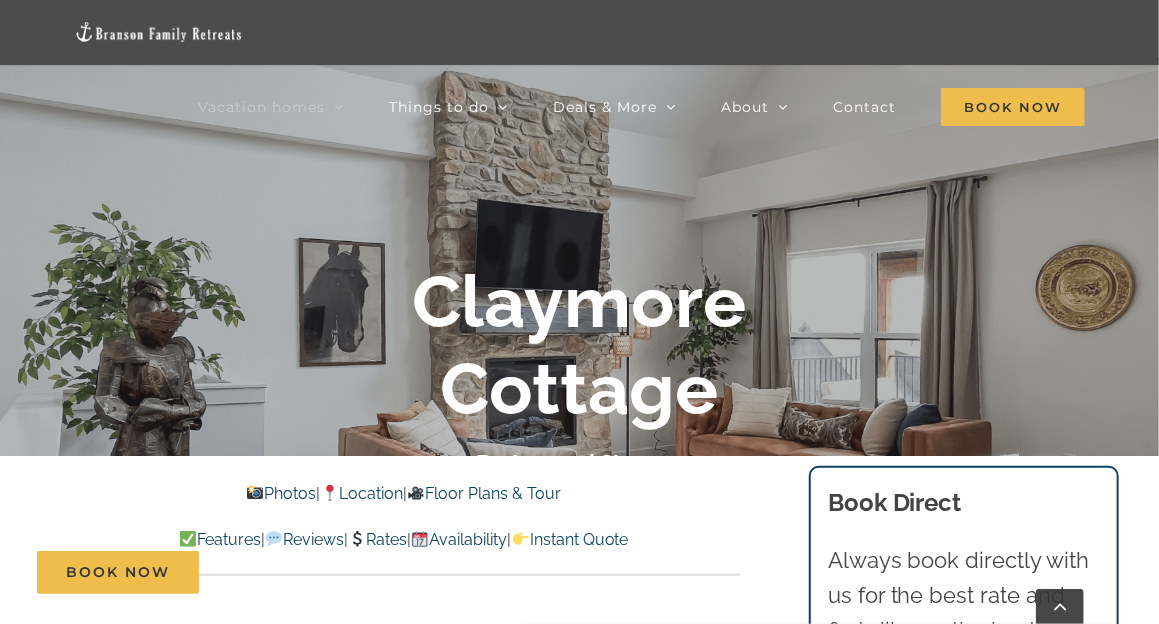 scroll, scrollTop: 293, scrollLeft: 0, axis: vertical 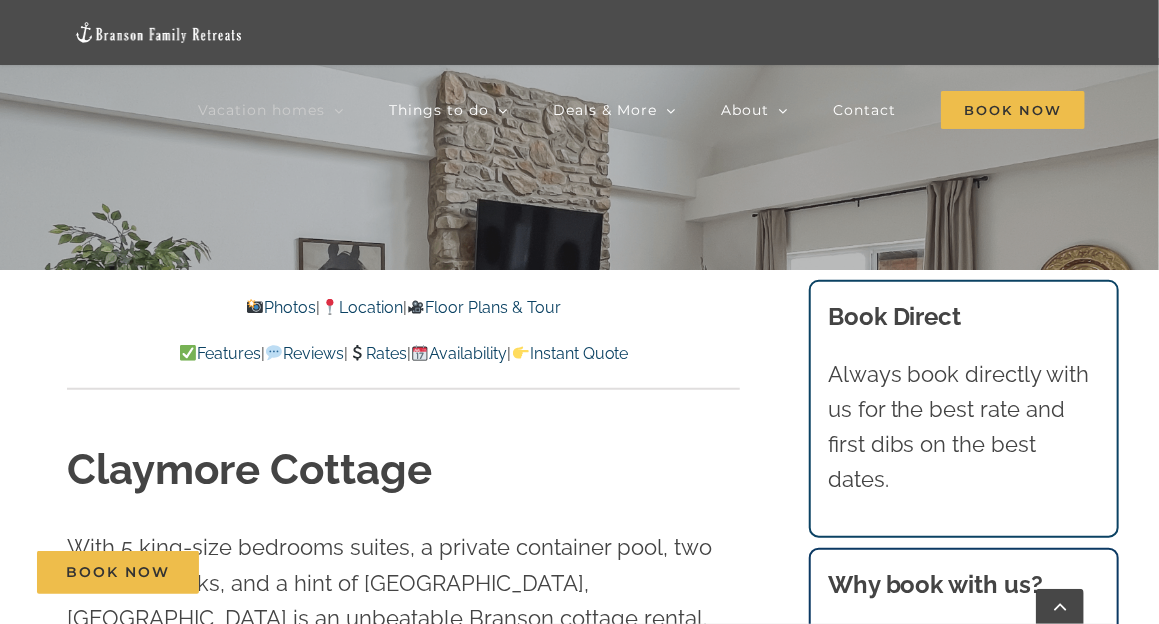 click on "Photos" at bounding box center (281, 307) 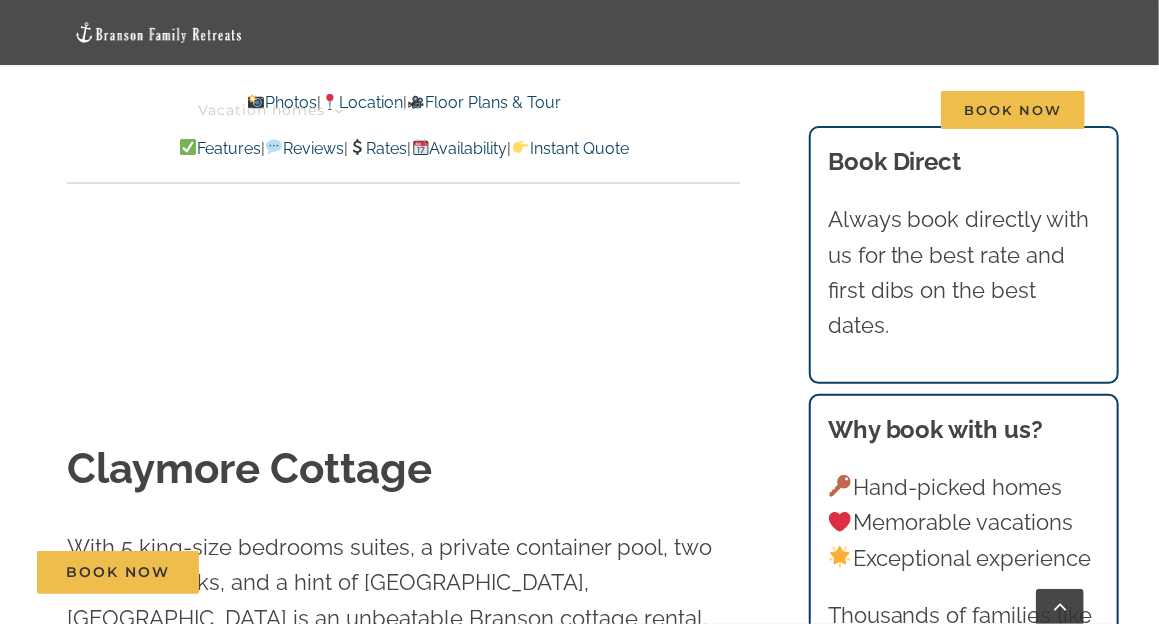 scroll, scrollTop: 1067, scrollLeft: 0, axis: vertical 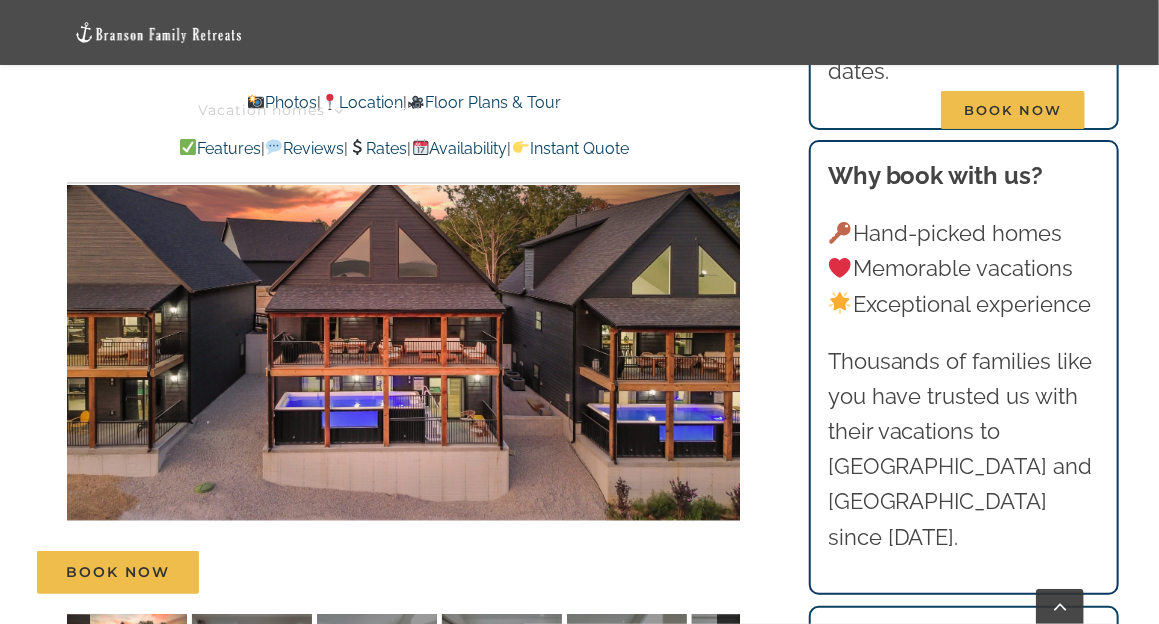 click on "Claymore Cottage at Table Rock Lake | Branson Family Retreats tyann.vhb@gmail.com 2025-01-30T12:26:13-06:00
Photos    |     Location    |     Floor Plans & Tour
Features    |     Reviews    |     Rates    |     Availability    |     Instant Quote
Photos  |   Location  |   Floor Plans & Tour
Features  |   Reviews  |   Rates  |   Availability  |   Instant Quote
Claymore Cottage With 5 king-size bedrooms suites, a private container pool, two covered decks, and a hint of Scotland, Claymore Cottage is an unbeatable Branson cottage rental.
A very clean home. Beautiful area. We want to find a vacation home here now lol. Owners were very responsive to anything that came up. What we brought up they fixed right away. Just book it, they’ve built a lovely place for you and your family and friends.
– Daniel (Arkansas)
1  /  63 DCIM100MEDIADJI_0125.JPG" at bounding box center (579, 6344) 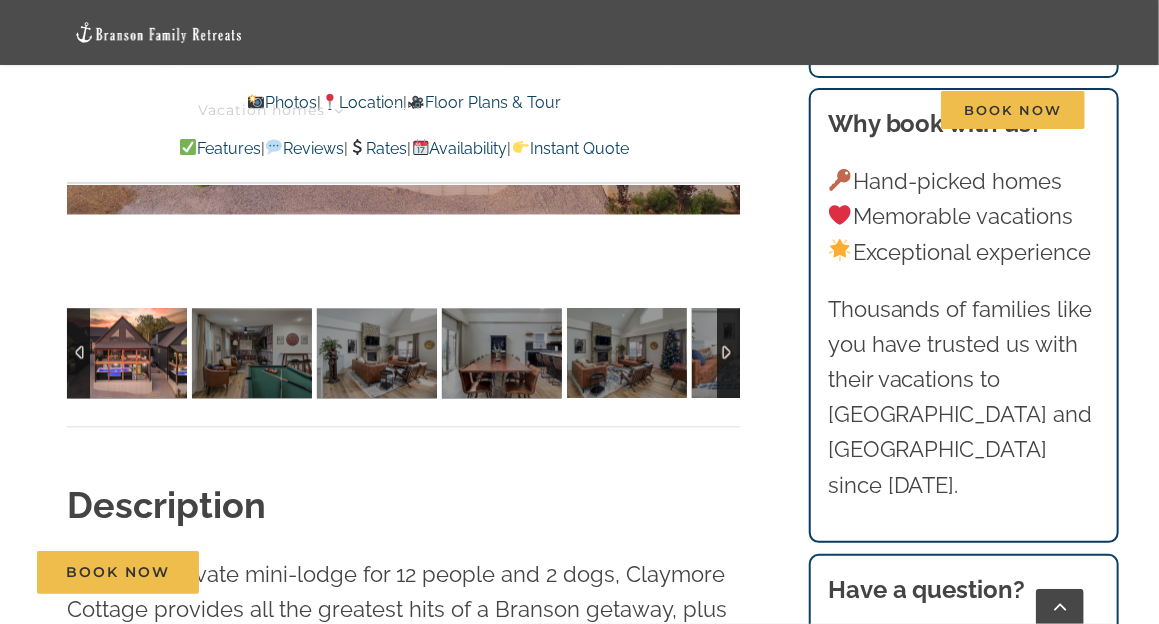 scroll, scrollTop: 1668, scrollLeft: 0, axis: vertical 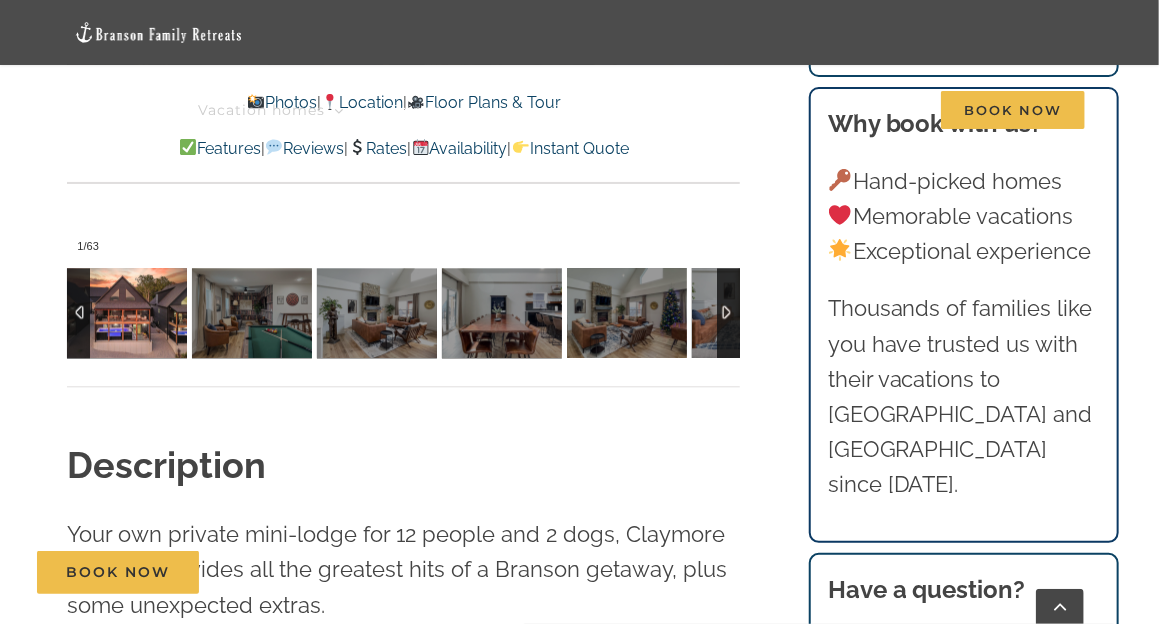 click at bounding box center [127, 313] 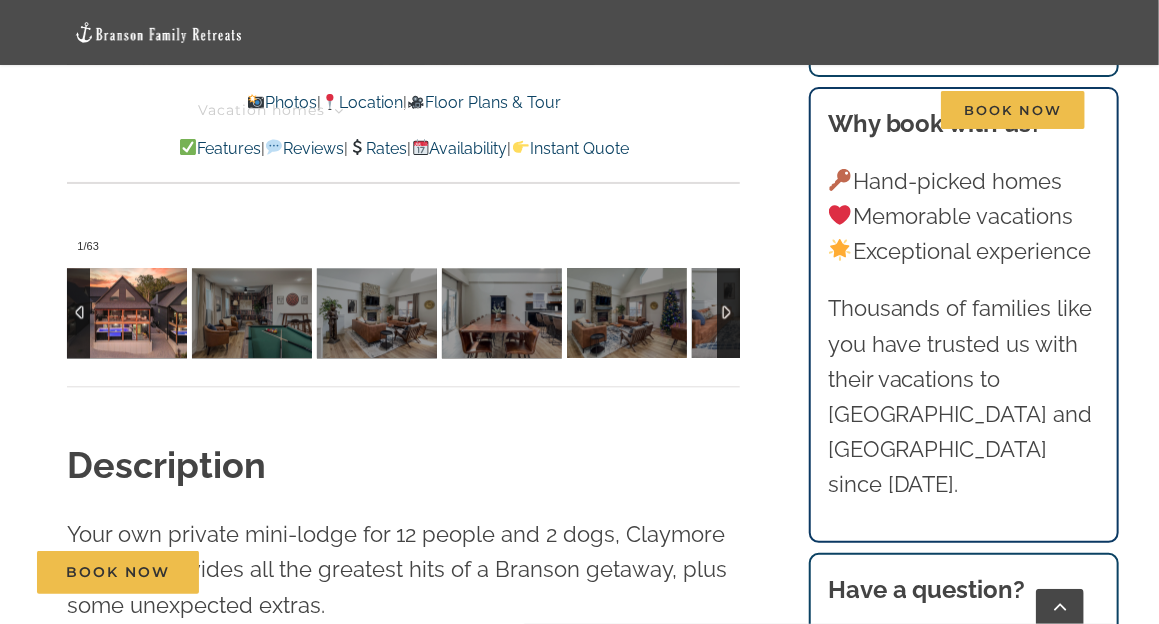 click at bounding box center [78, 313] 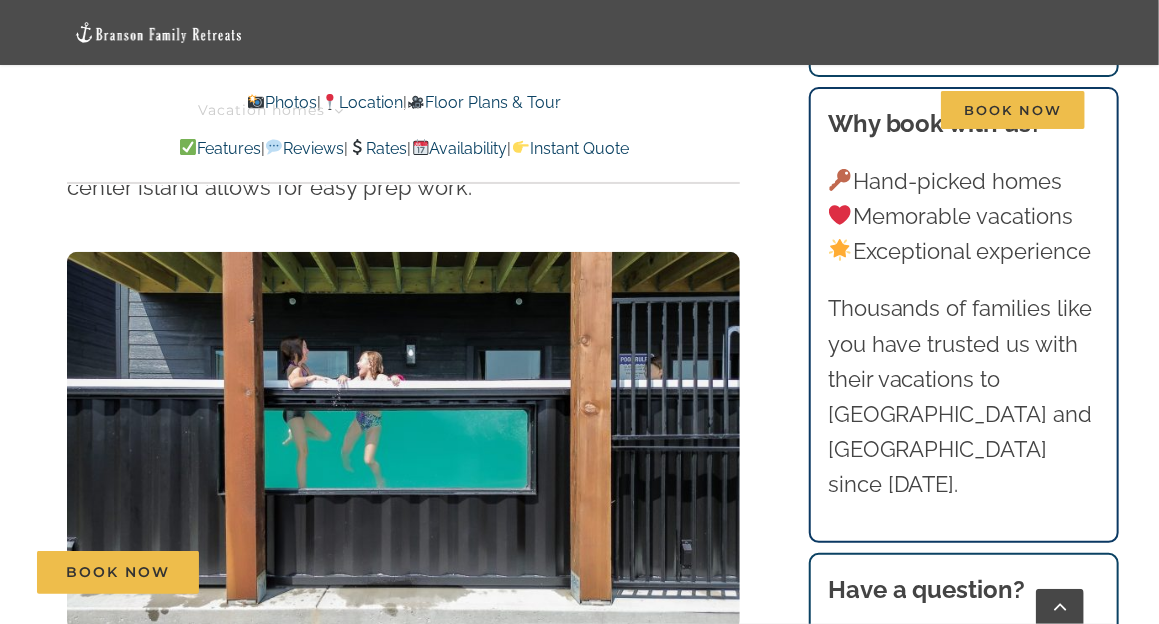 scroll, scrollTop: 3334, scrollLeft: 0, axis: vertical 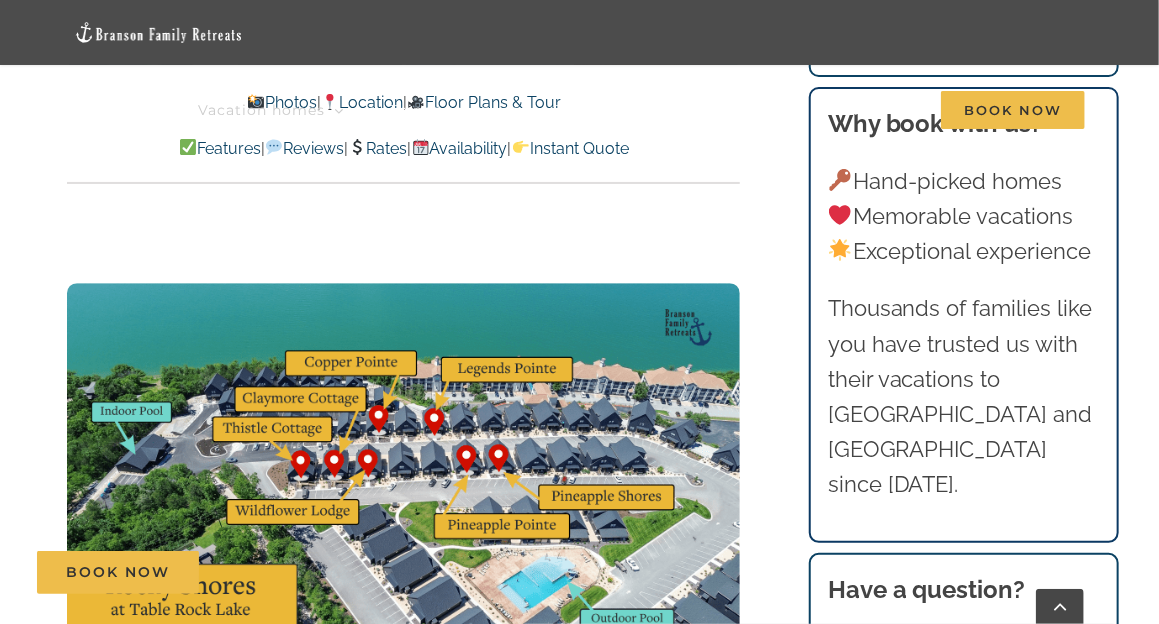 click at bounding box center (403, 472) 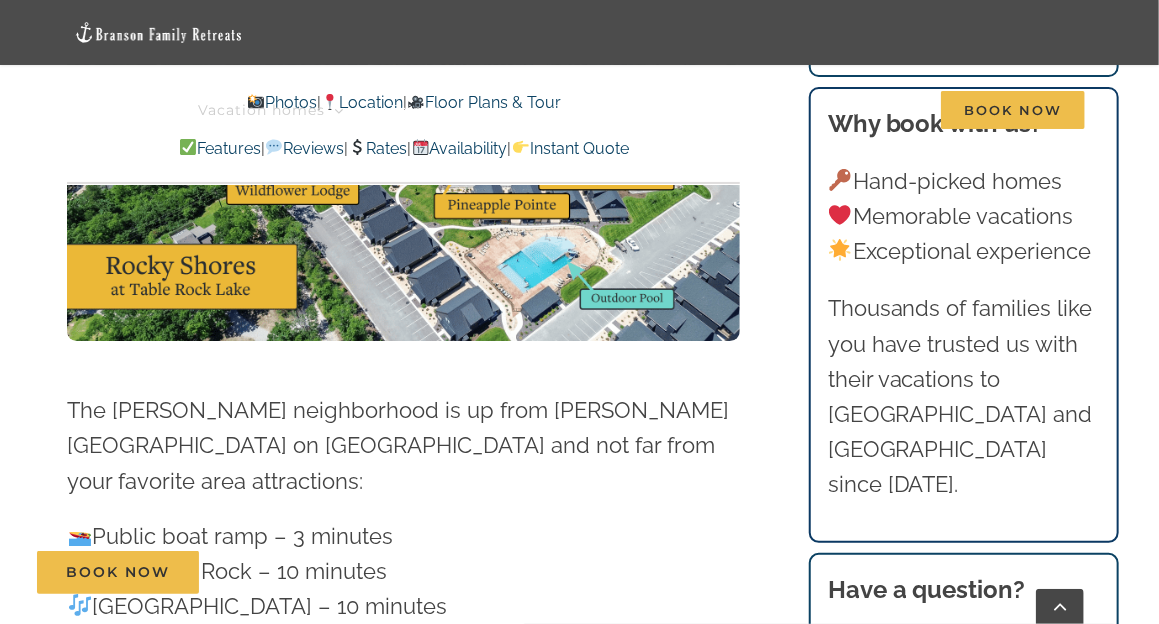 scroll, scrollTop: 5643, scrollLeft: 0, axis: vertical 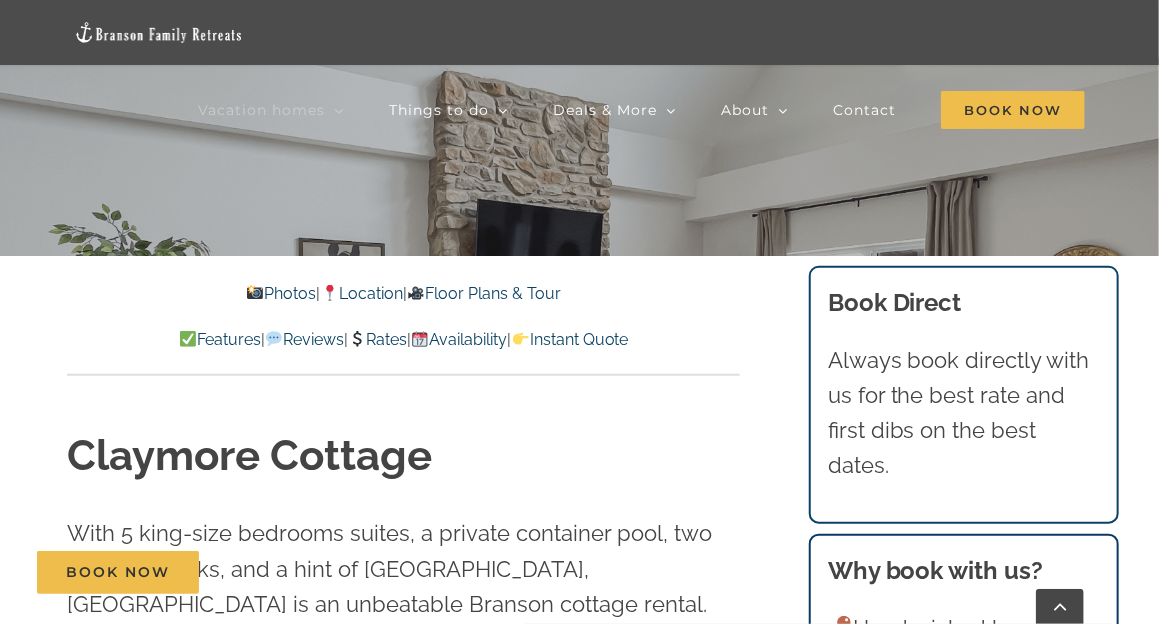 click on "Location" at bounding box center (362, 293) 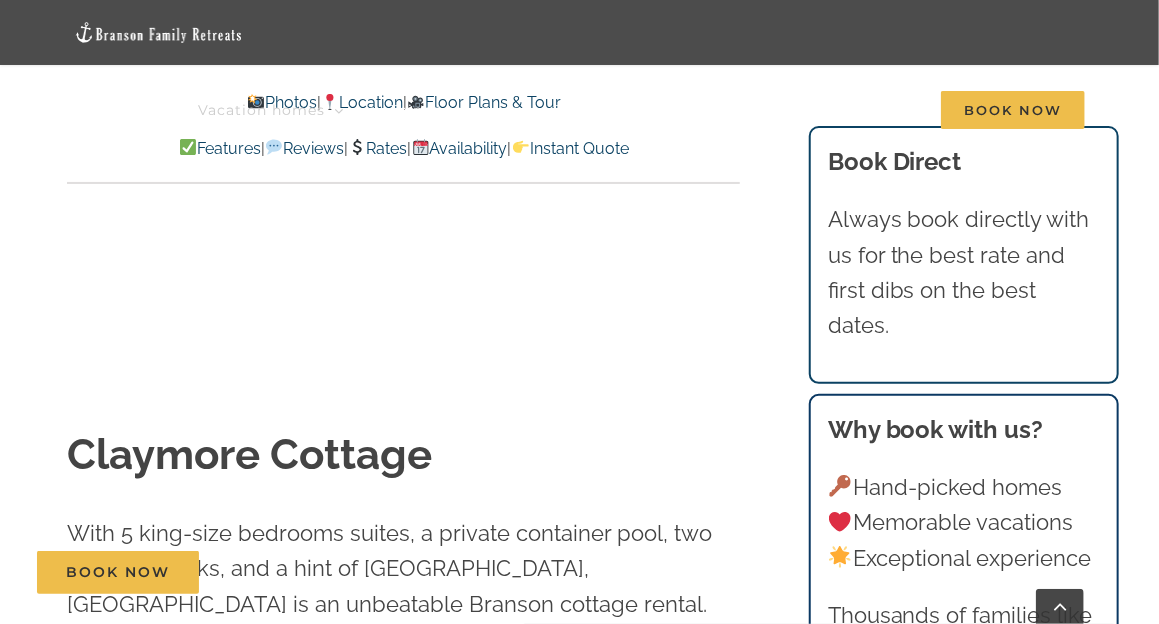 scroll, scrollTop: 3762, scrollLeft: 0, axis: vertical 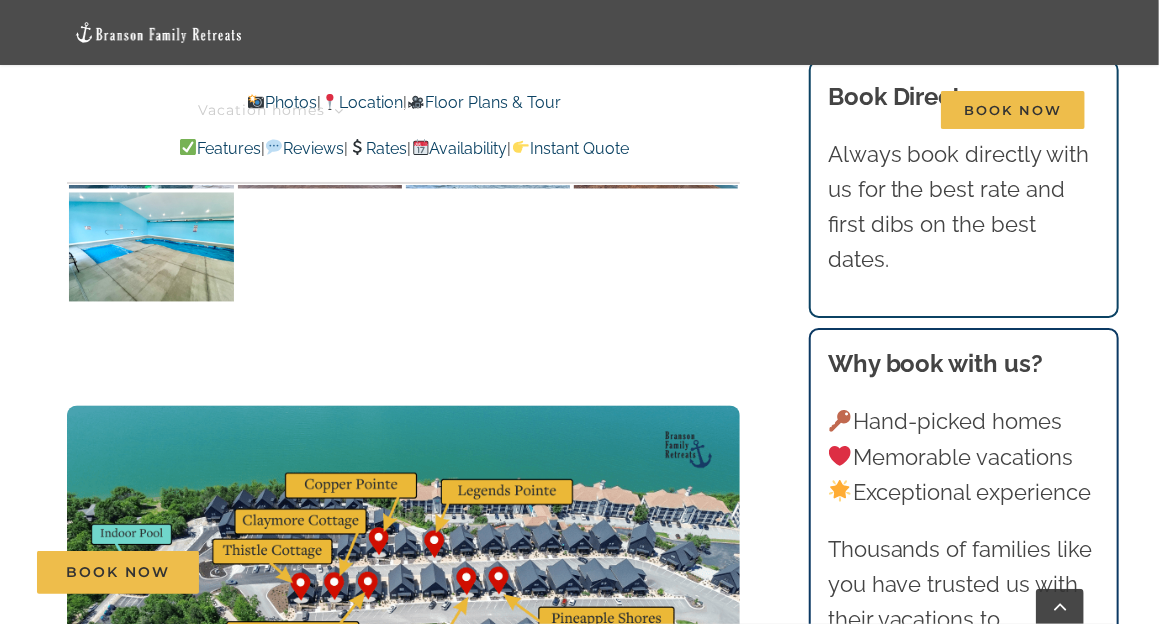 click at bounding box center (403, 595) 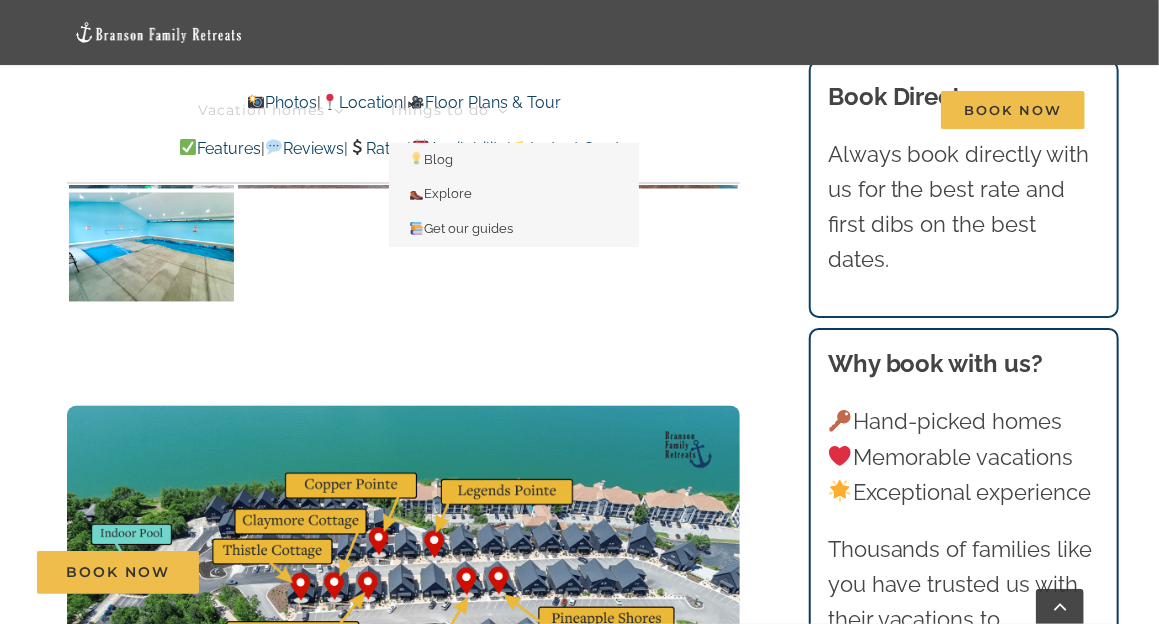 click on "Things to do" at bounding box center (448, 110) 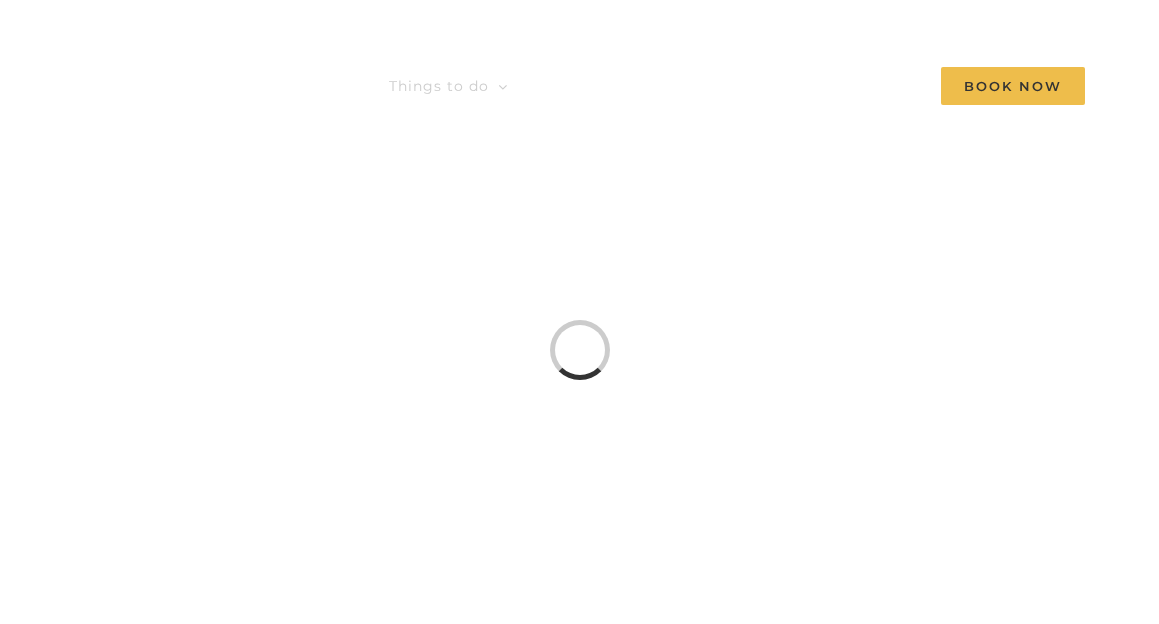 scroll, scrollTop: 0, scrollLeft: 0, axis: both 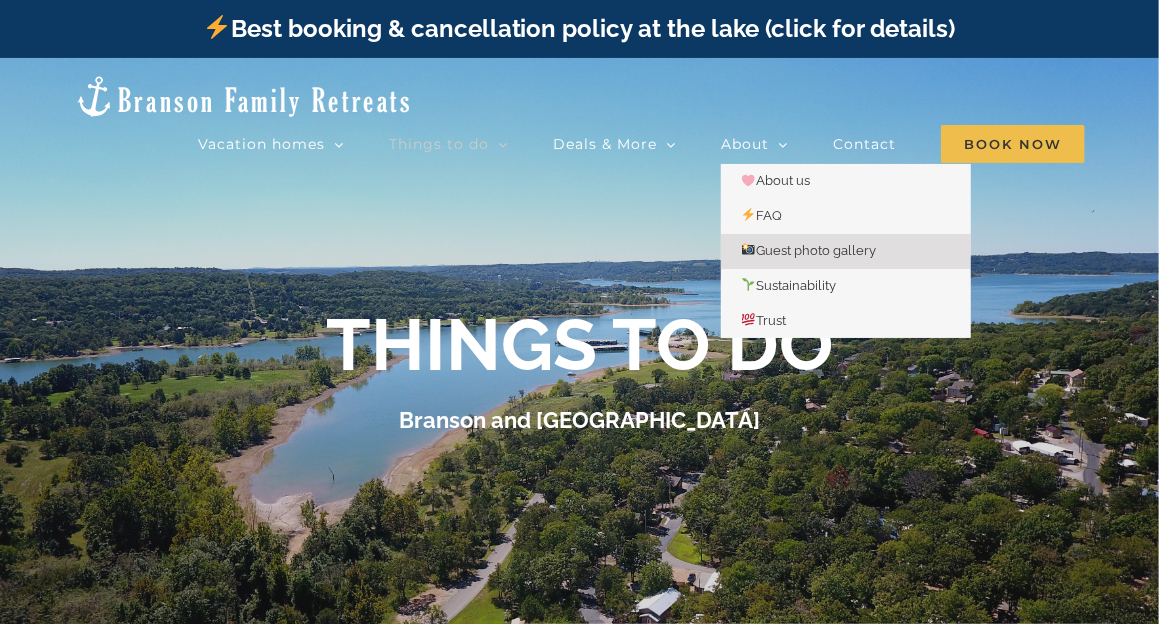 click on "Guest photo gallery" at bounding box center (808, 250) 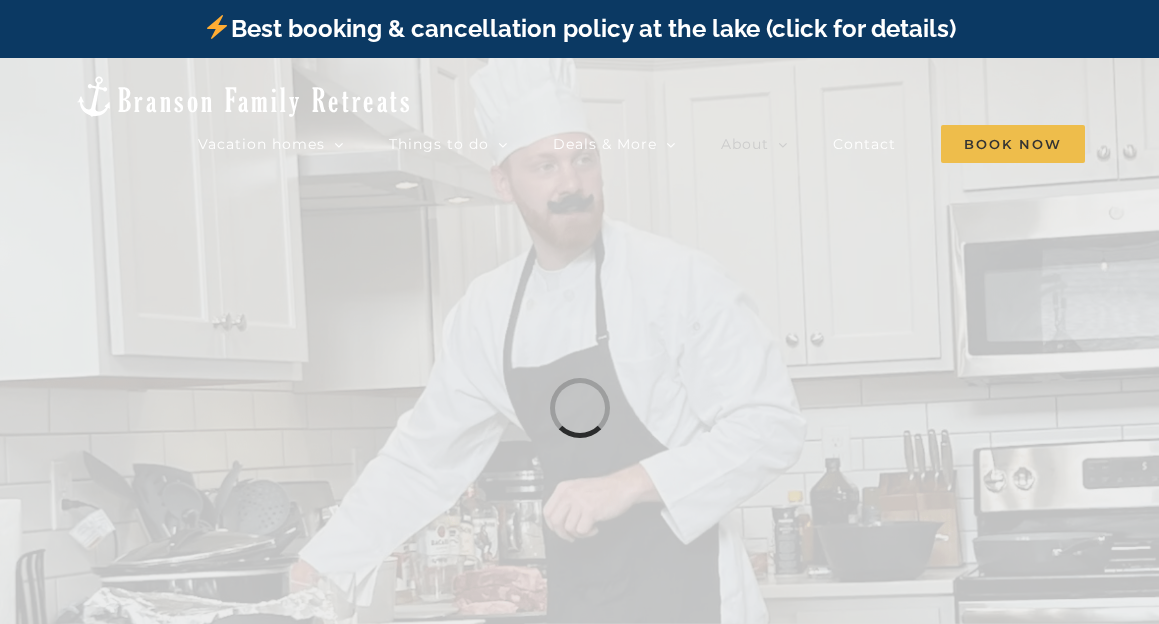 scroll, scrollTop: 0, scrollLeft: 0, axis: both 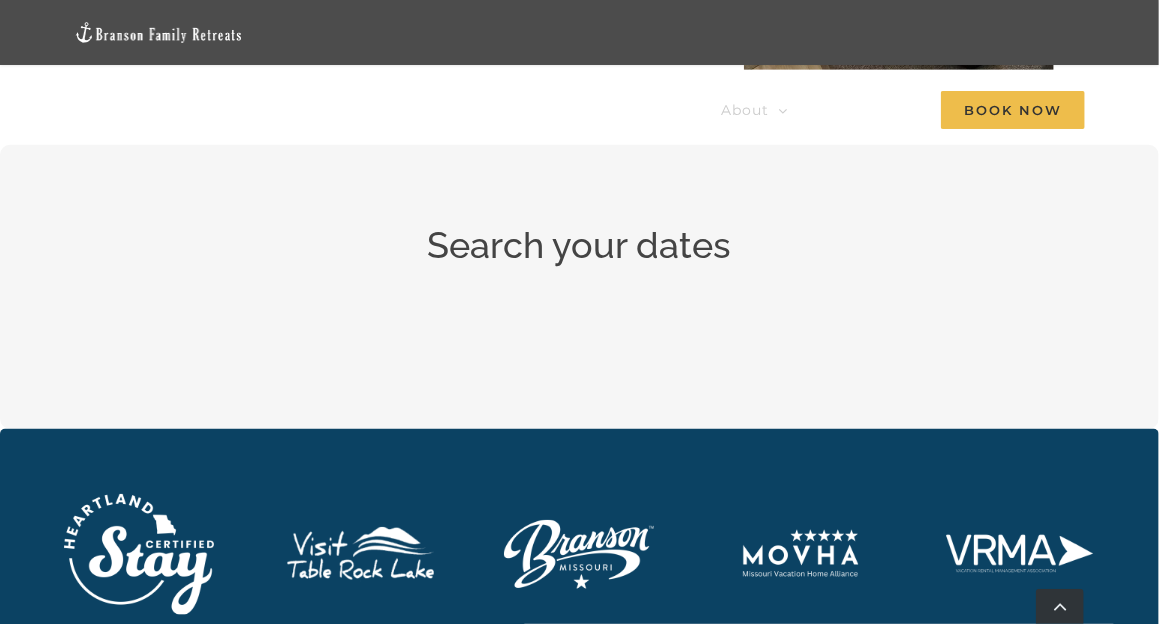 click at bounding box center [359, 554] 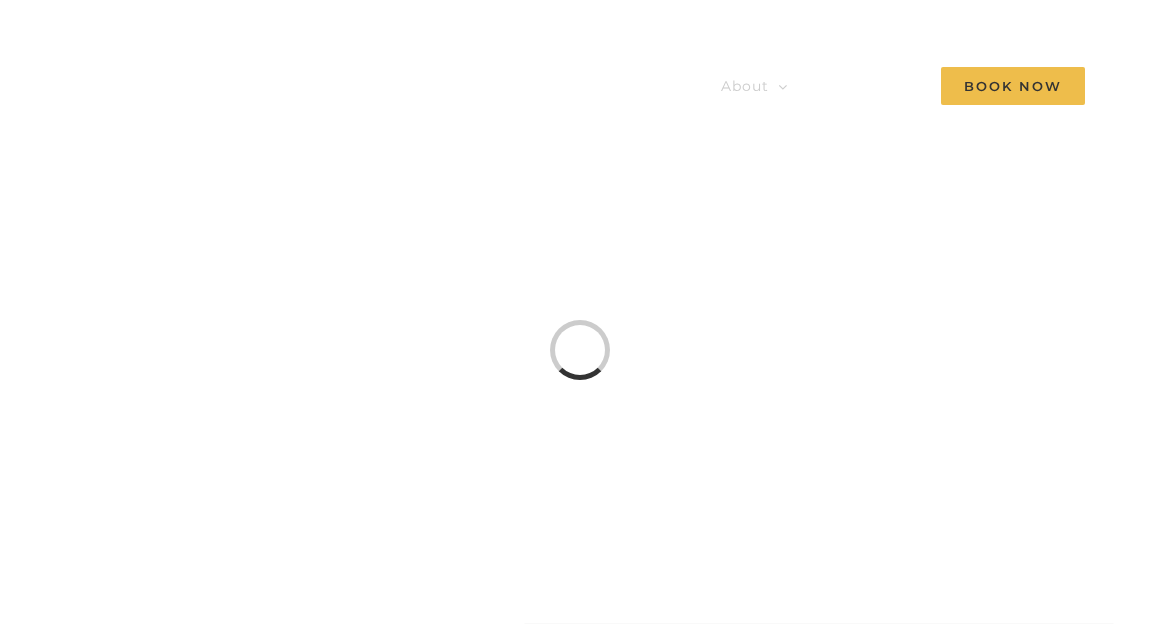 scroll, scrollTop: 0, scrollLeft: 0, axis: both 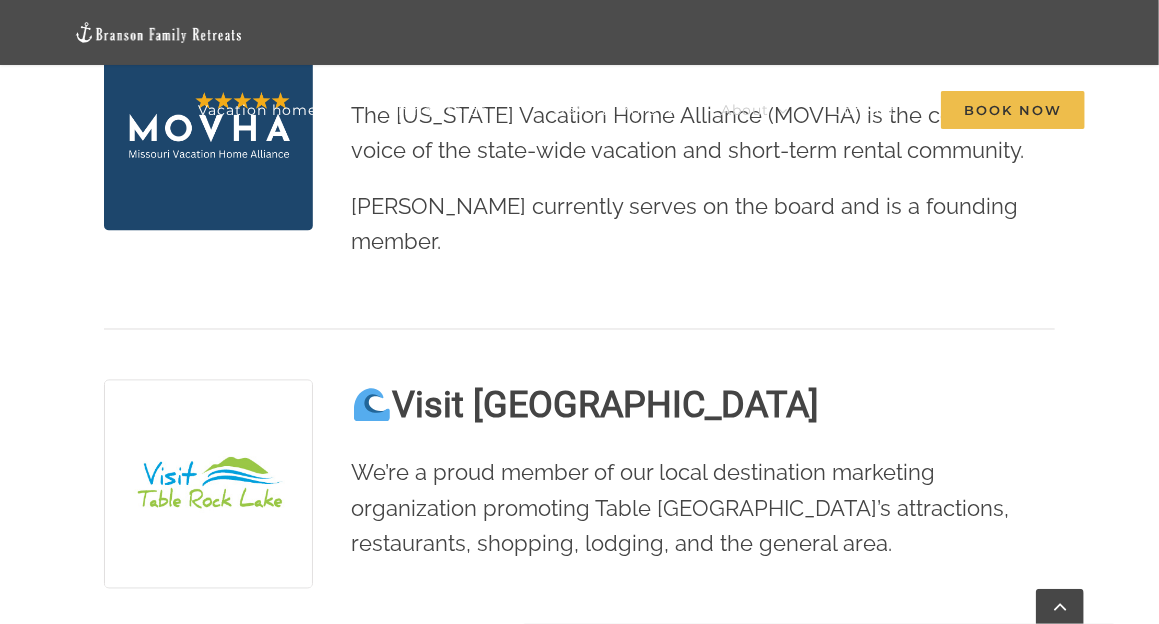click at bounding box center (208, 484) 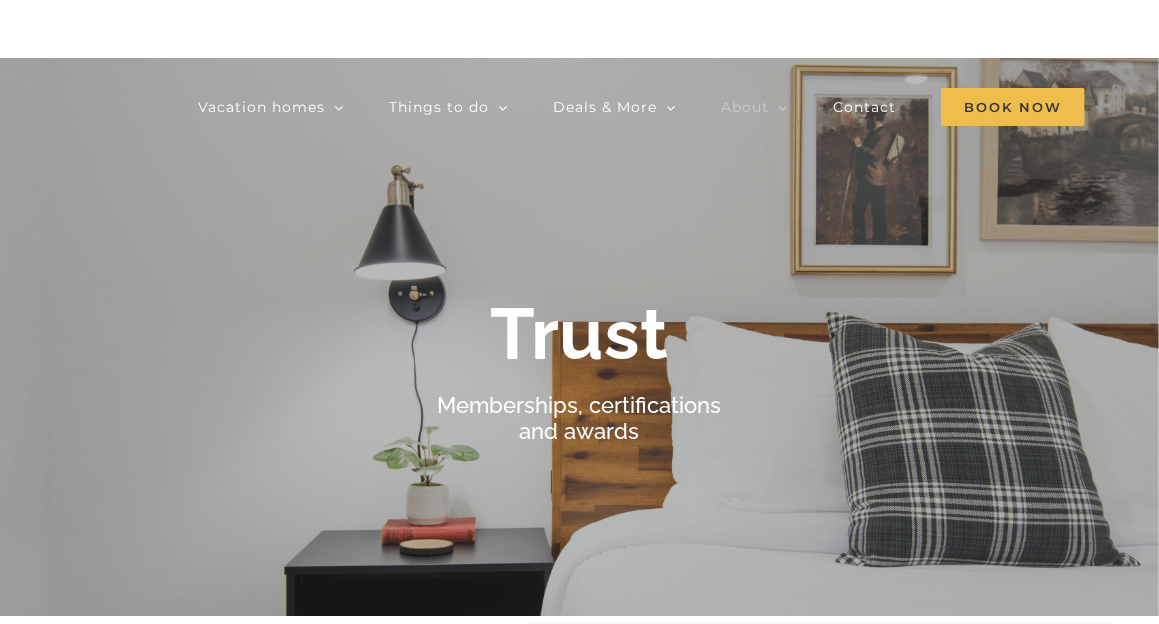 scroll, scrollTop: 0, scrollLeft: 0, axis: both 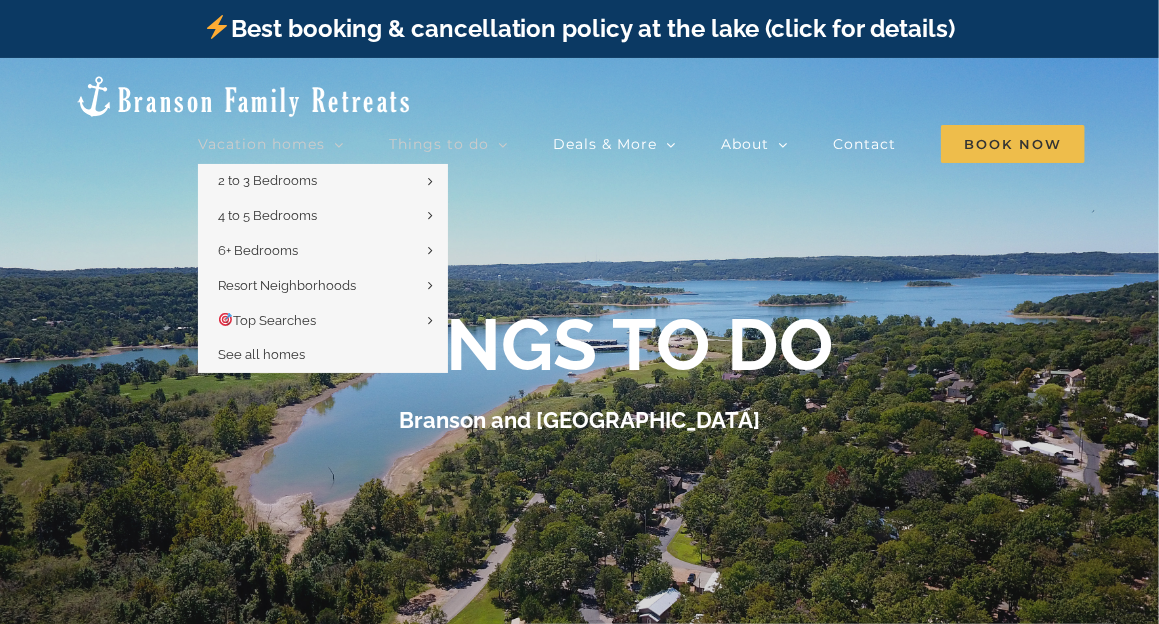 click on "Vacation homes" at bounding box center (261, 144) 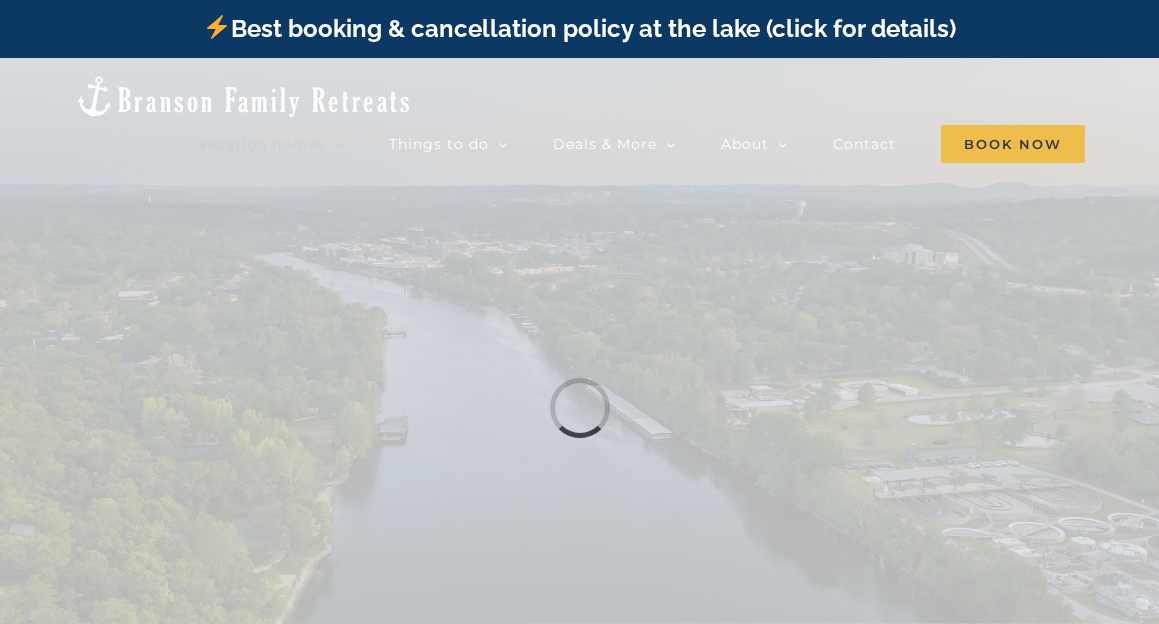 scroll, scrollTop: 0, scrollLeft: 0, axis: both 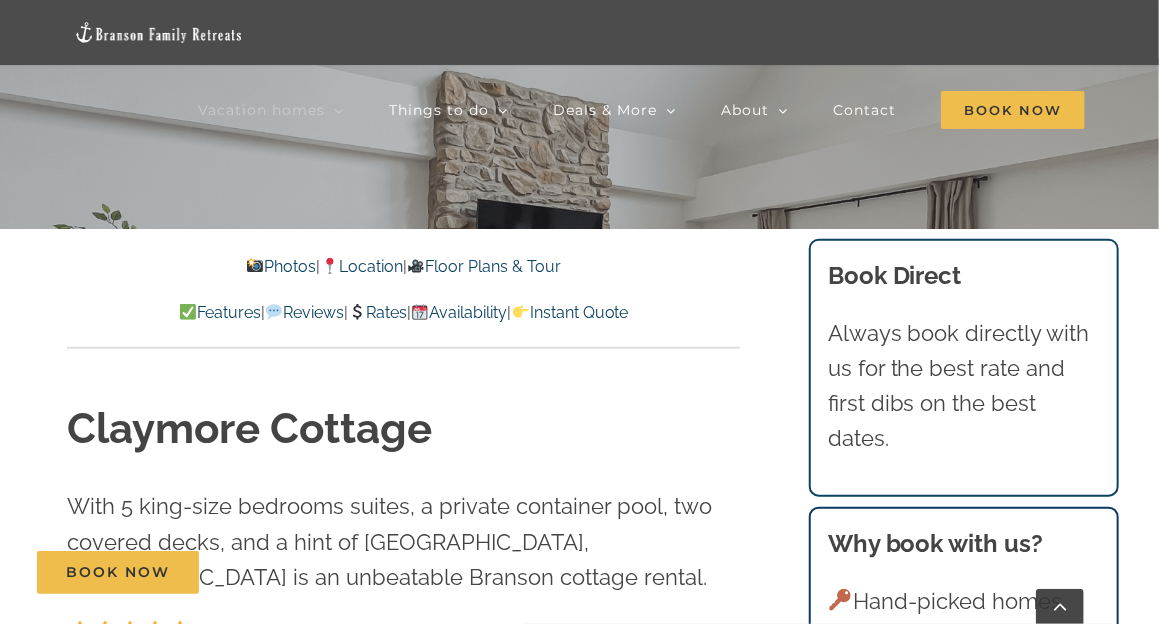click at bounding box center [255, 266] 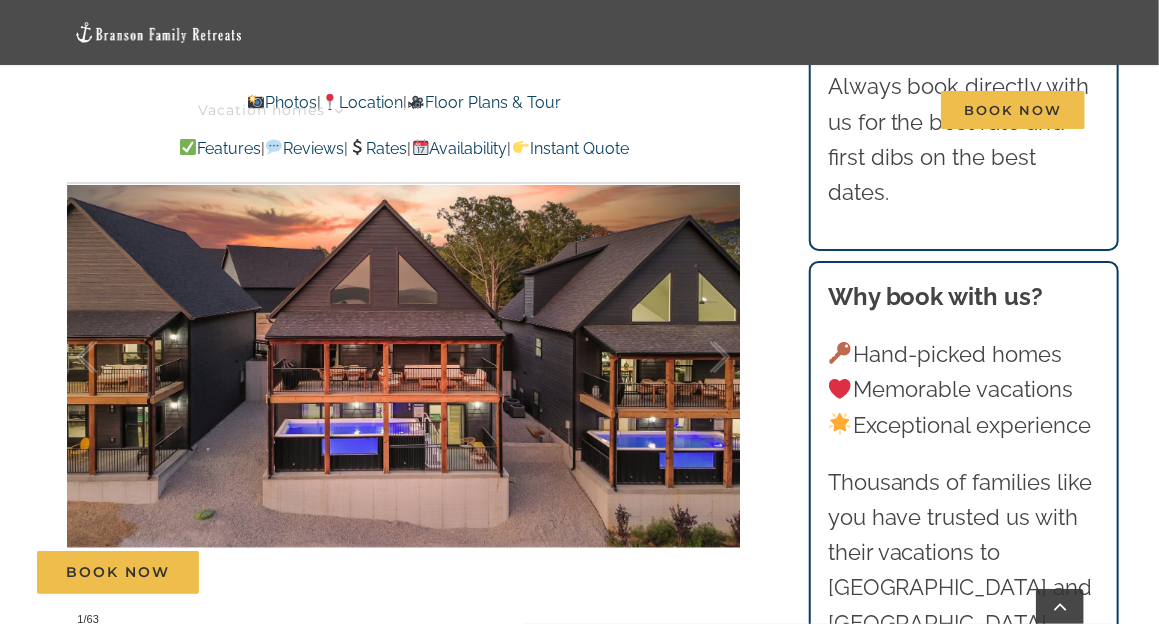scroll, scrollTop: 1360, scrollLeft: 0, axis: vertical 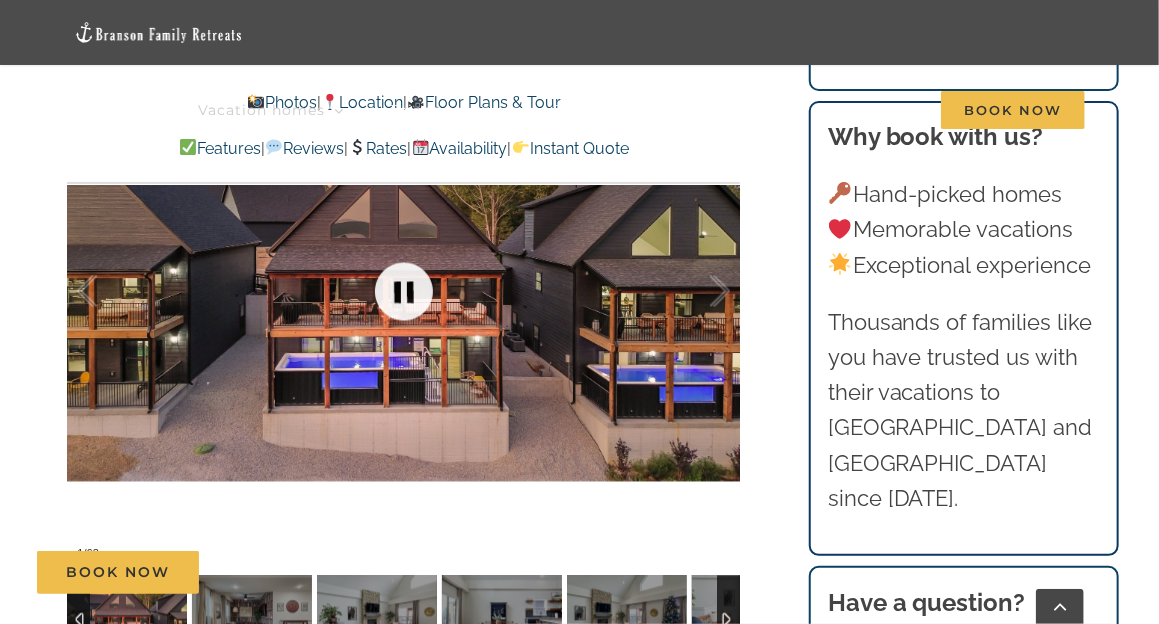 click at bounding box center [404, 292] 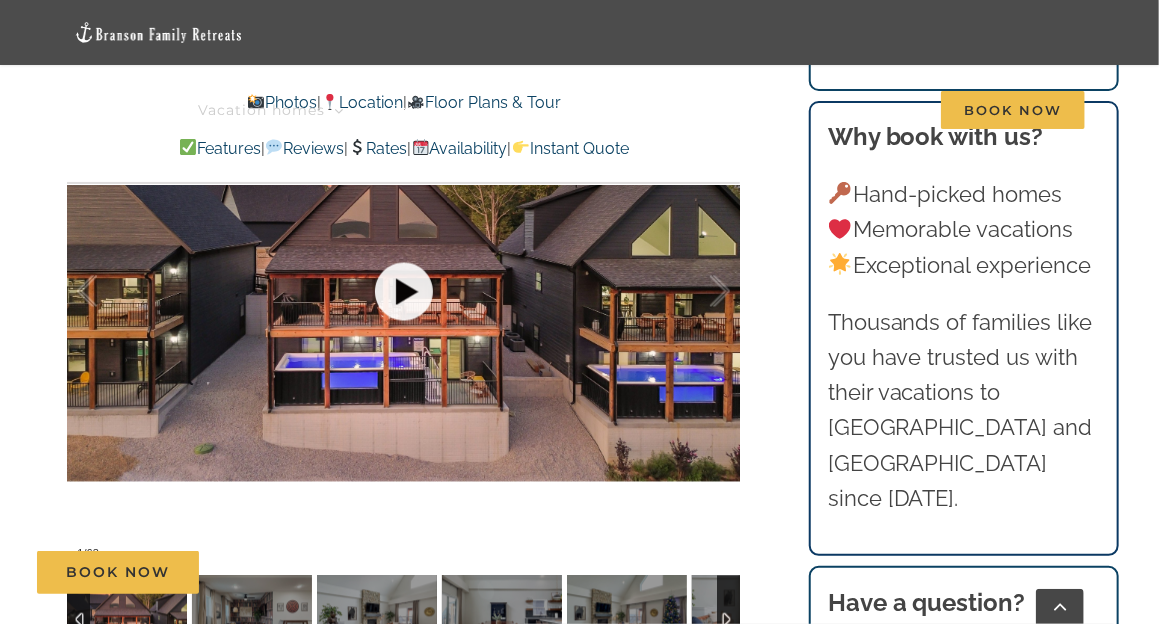 click at bounding box center [404, 292] 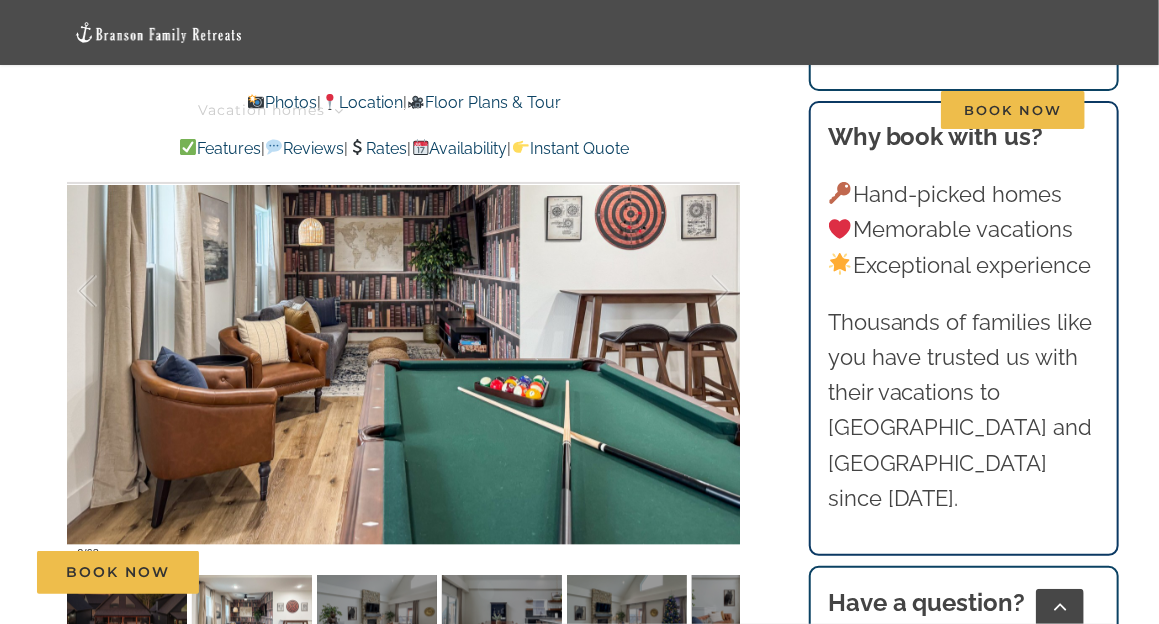 click on "Book Now" at bounding box center [594, 572] 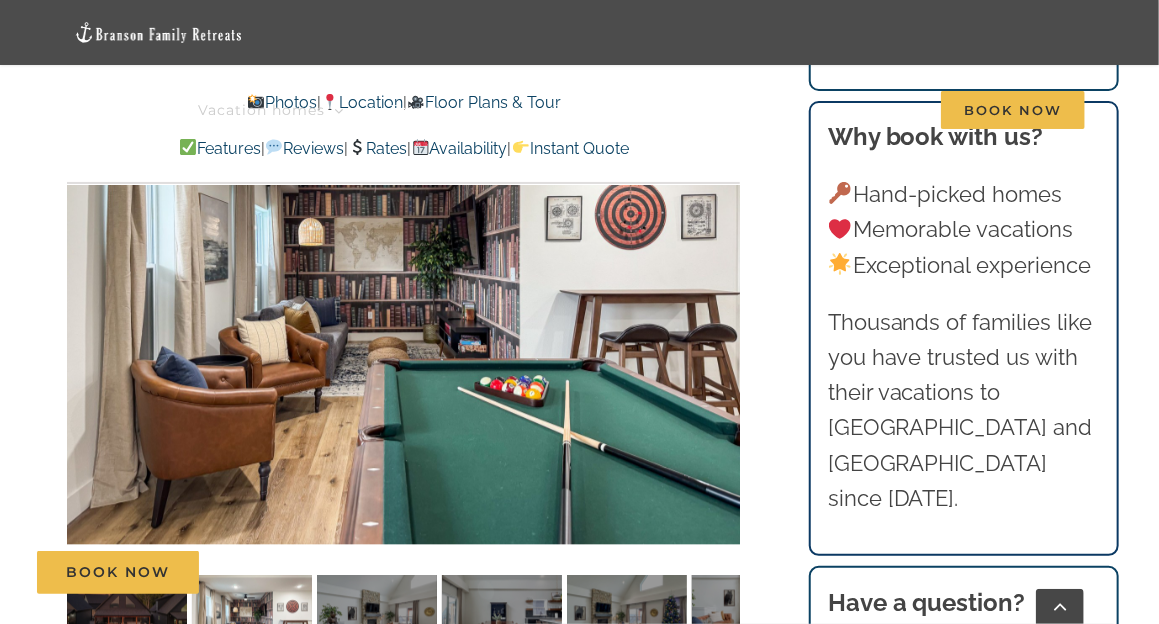 click on "Book Now" at bounding box center [594, 572] 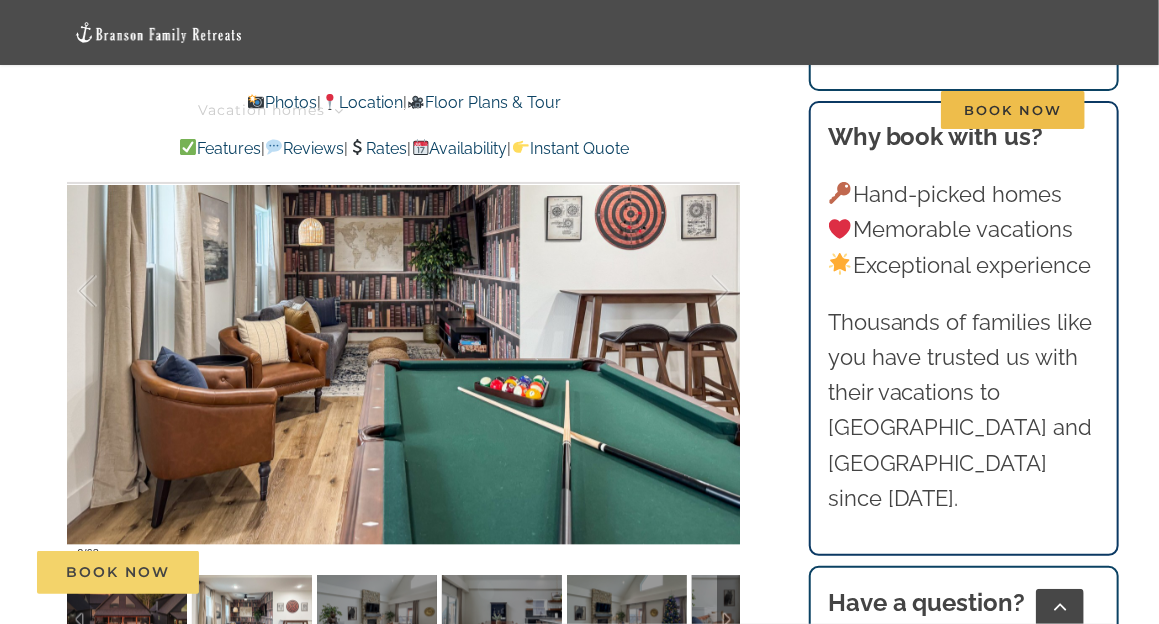 click on "Book Now" at bounding box center [118, 572] 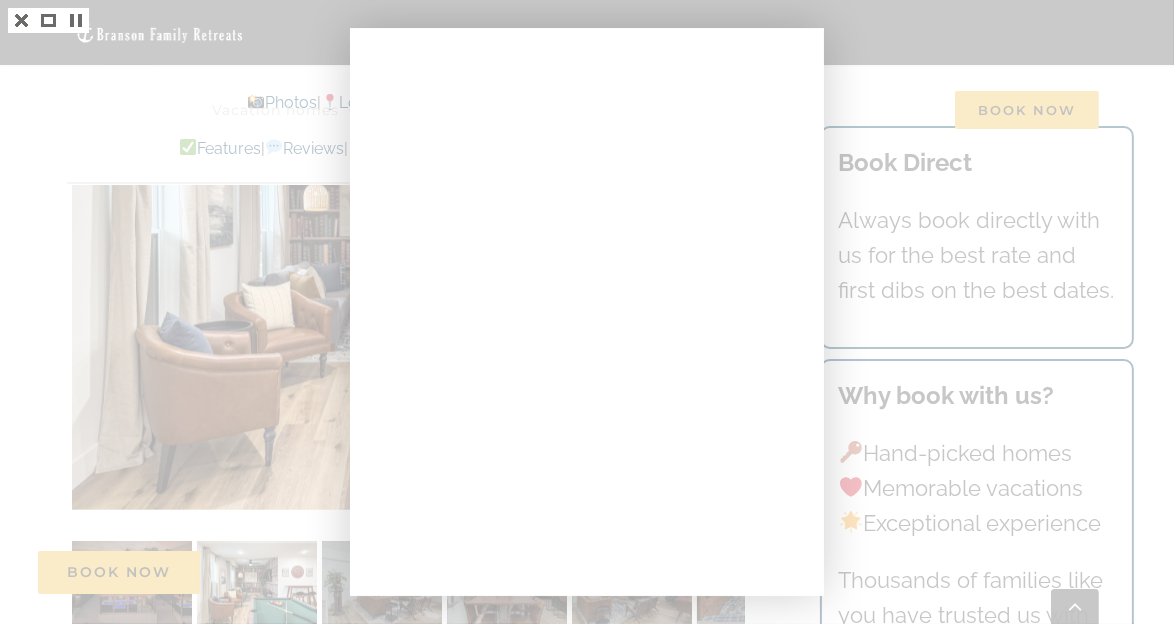click at bounding box center (587, 312) 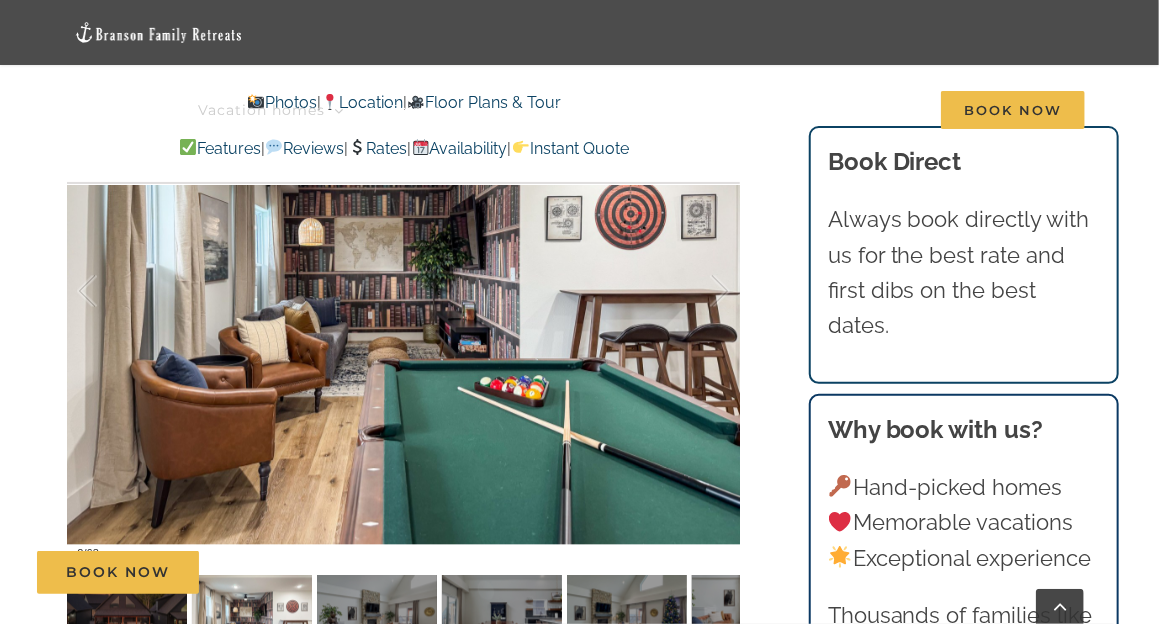 click on "Features" at bounding box center (220, 148) 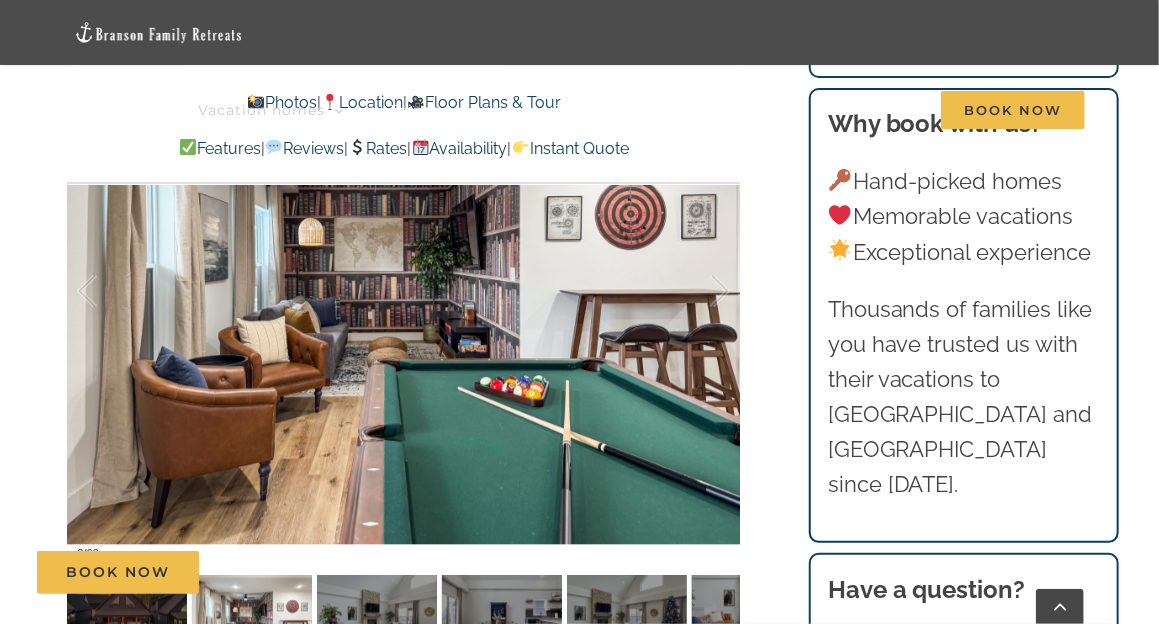 scroll, scrollTop: 7801, scrollLeft: 0, axis: vertical 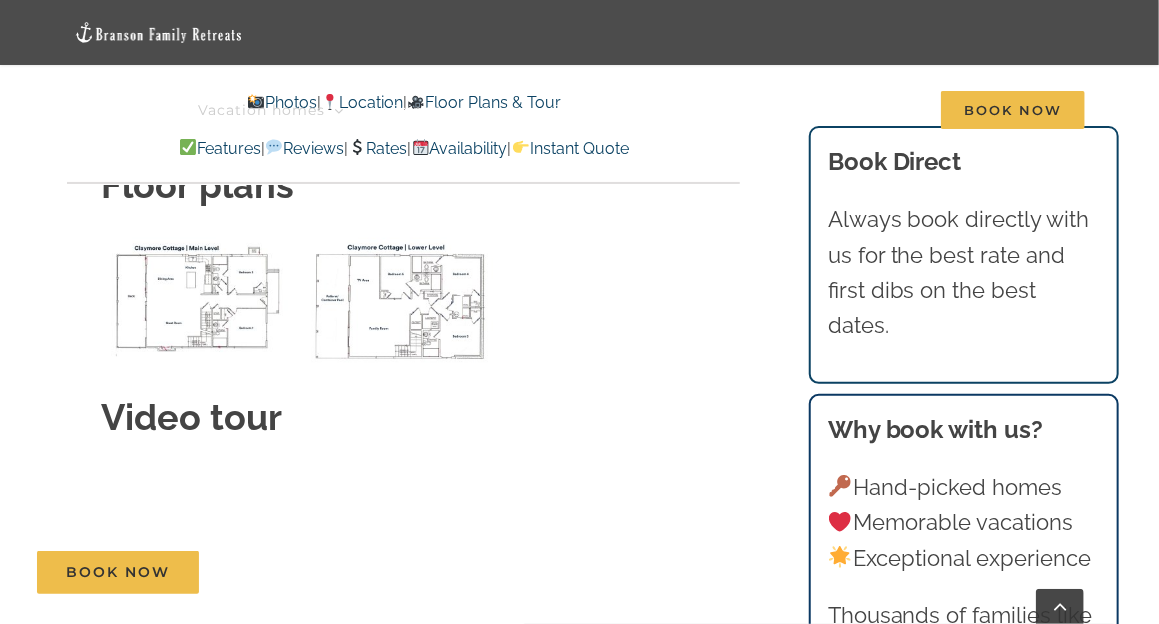 click on "Features" at bounding box center [220, 148] 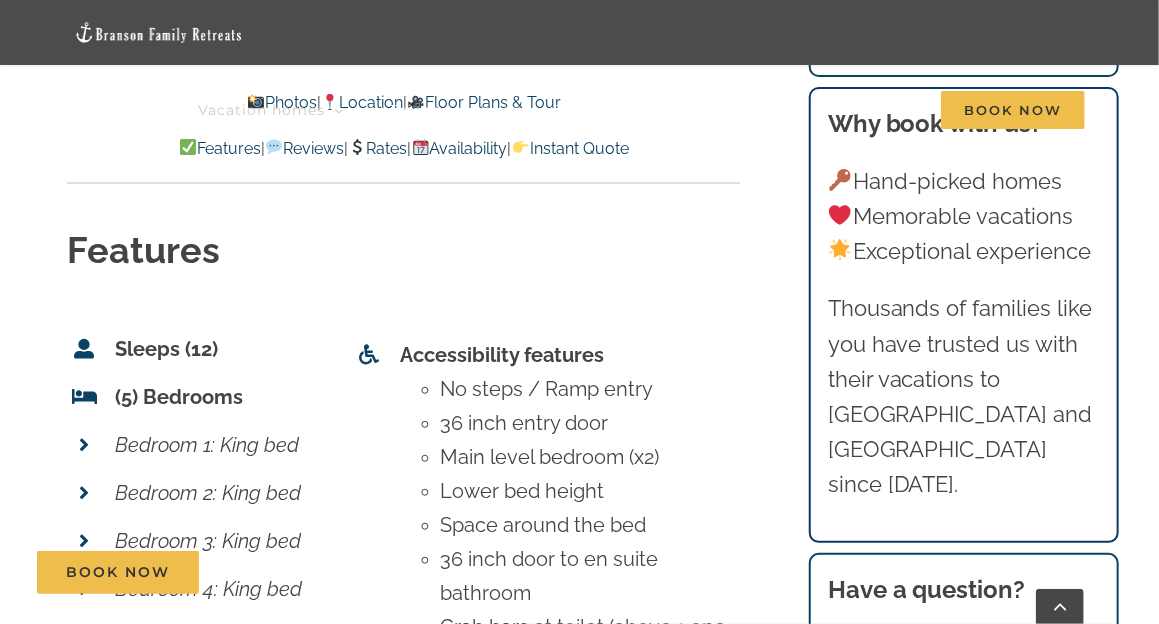 scroll, scrollTop: 8000, scrollLeft: 0, axis: vertical 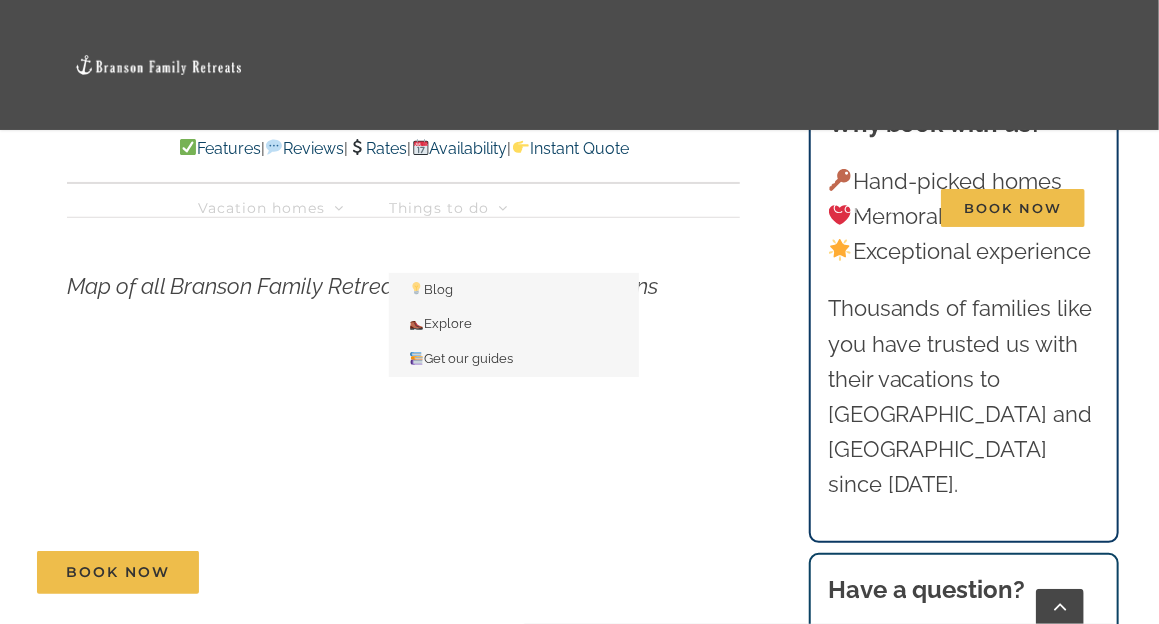 click on "Things to do" at bounding box center [448, 208] 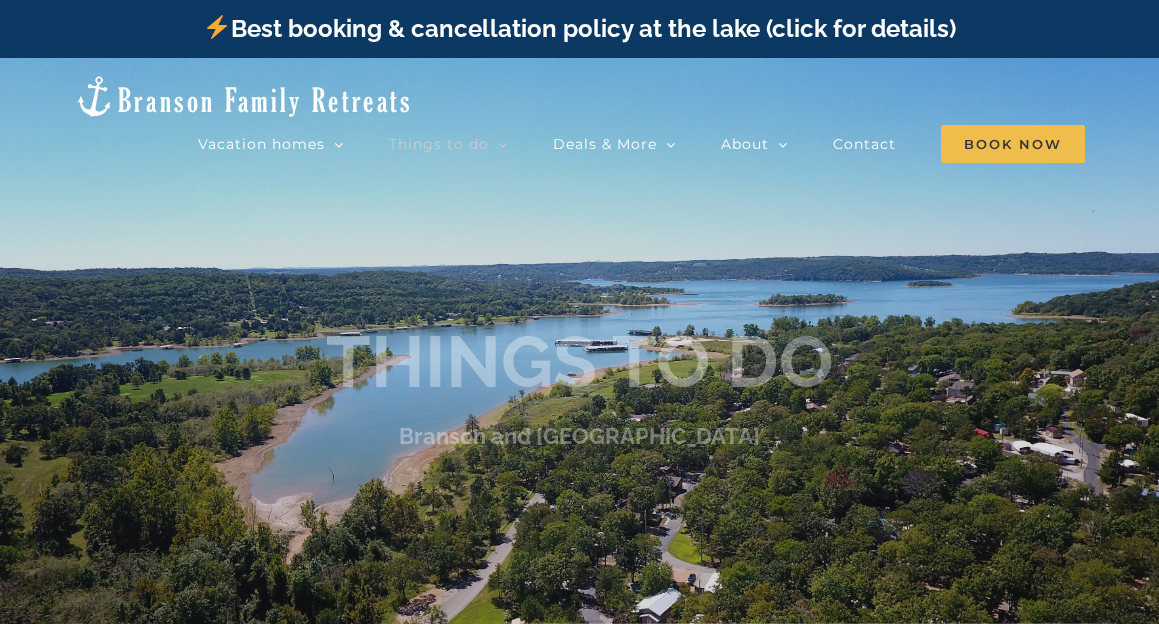 scroll, scrollTop: 0, scrollLeft: 0, axis: both 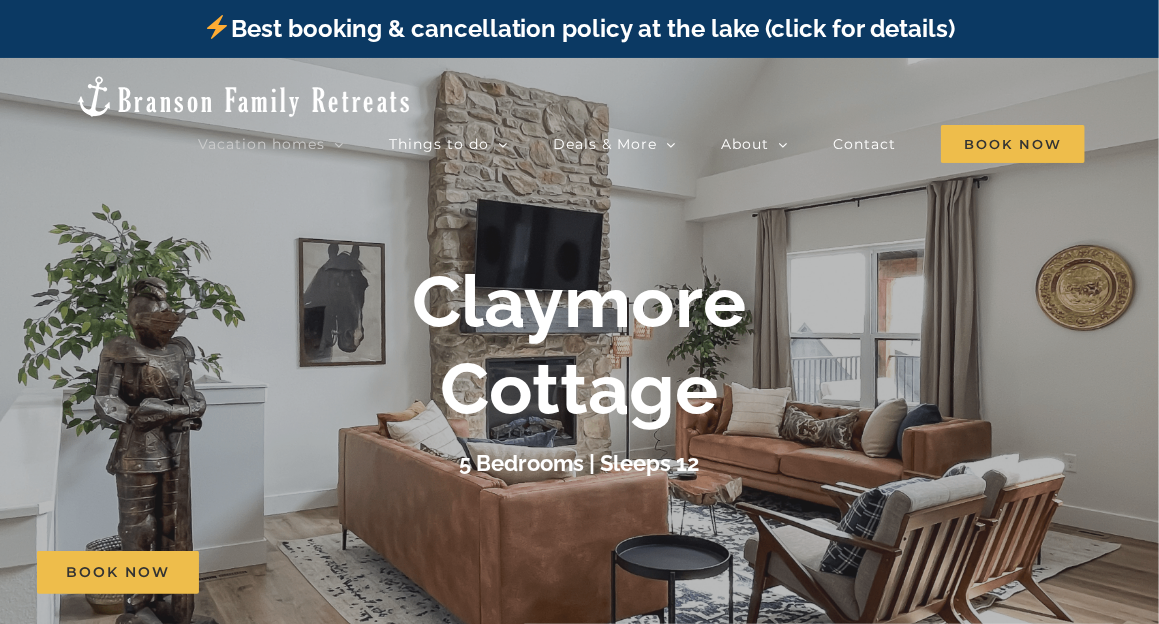 click at bounding box center (243, 96) 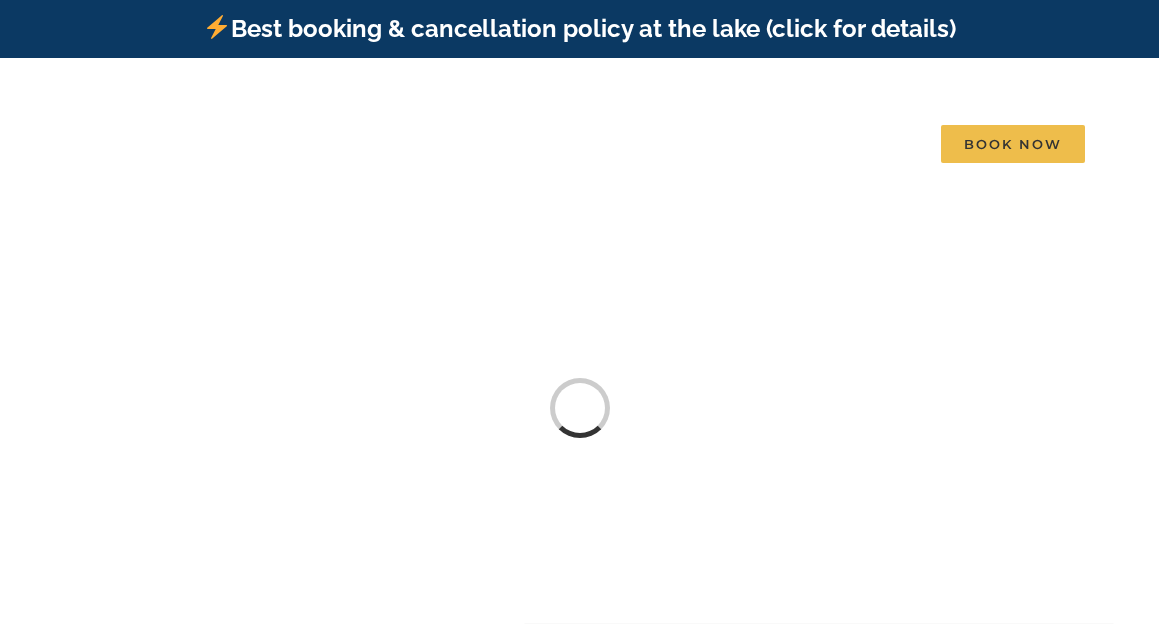 scroll, scrollTop: 0, scrollLeft: 0, axis: both 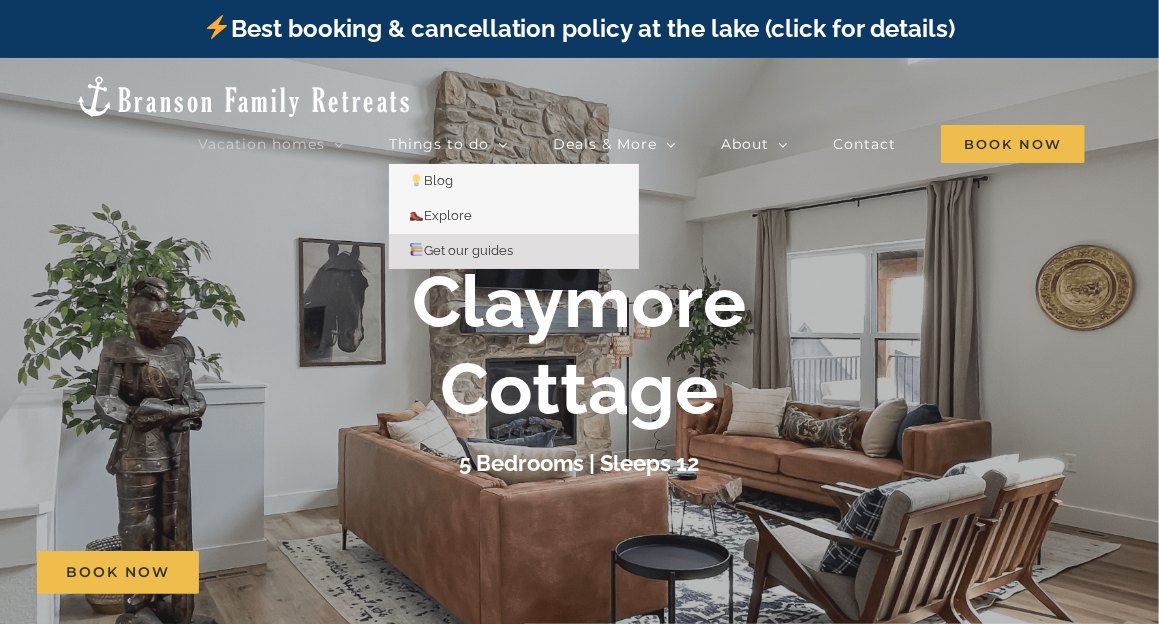 click on "Get our guides" at bounding box center [461, 250] 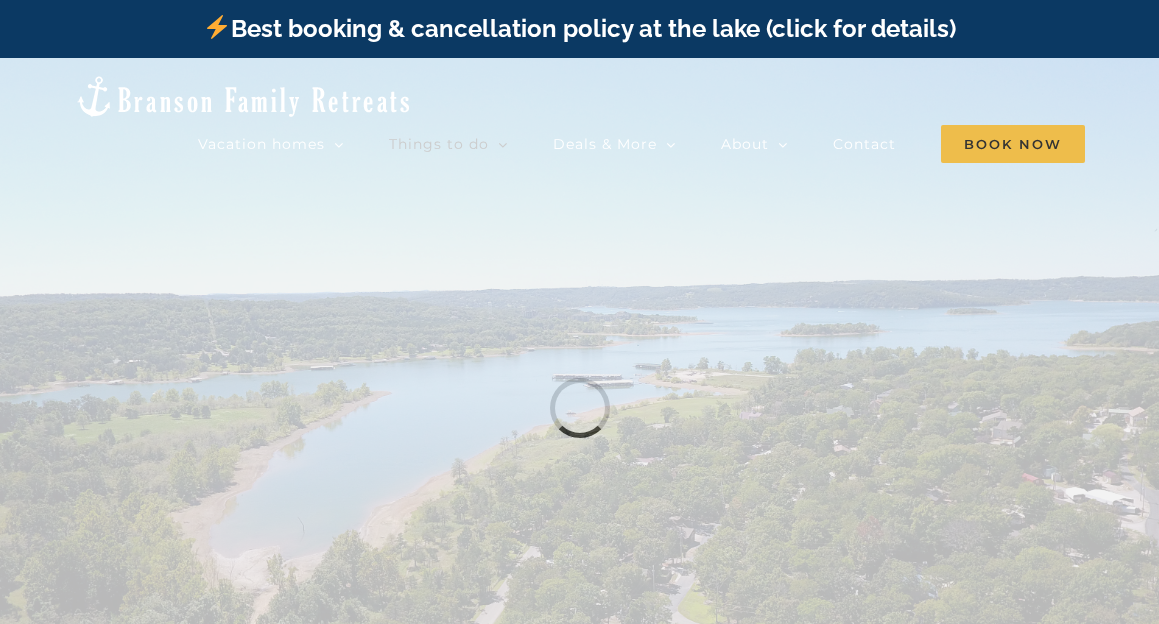 scroll, scrollTop: 0, scrollLeft: 0, axis: both 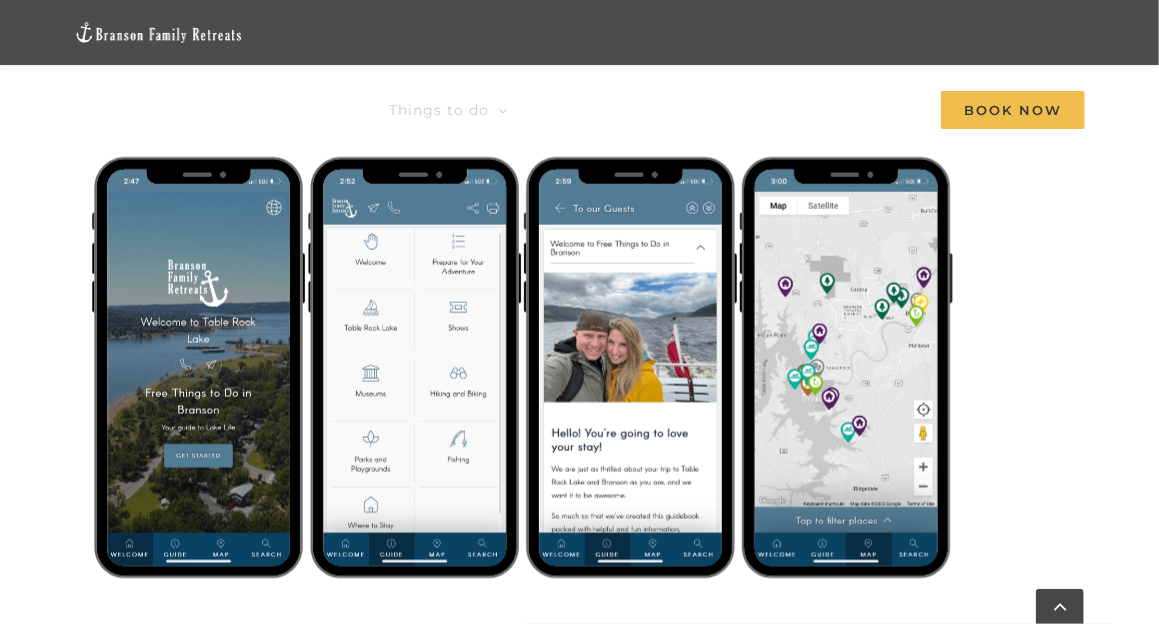 click at bounding box center (522, 368) 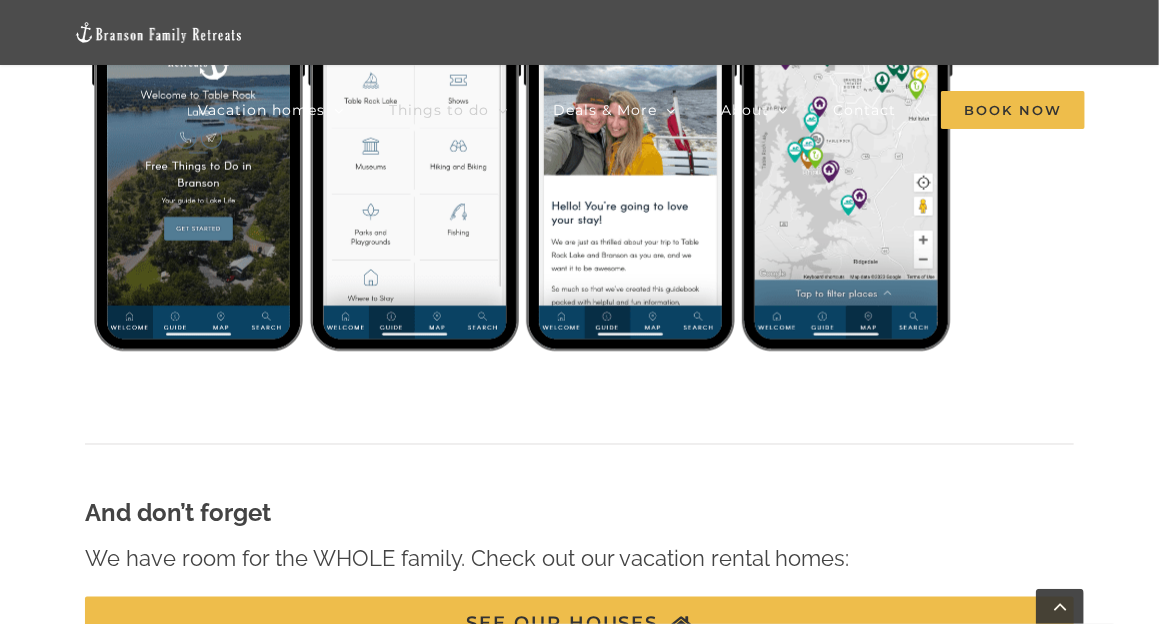 scroll, scrollTop: 1160, scrollLeft: 0, axis: vertical 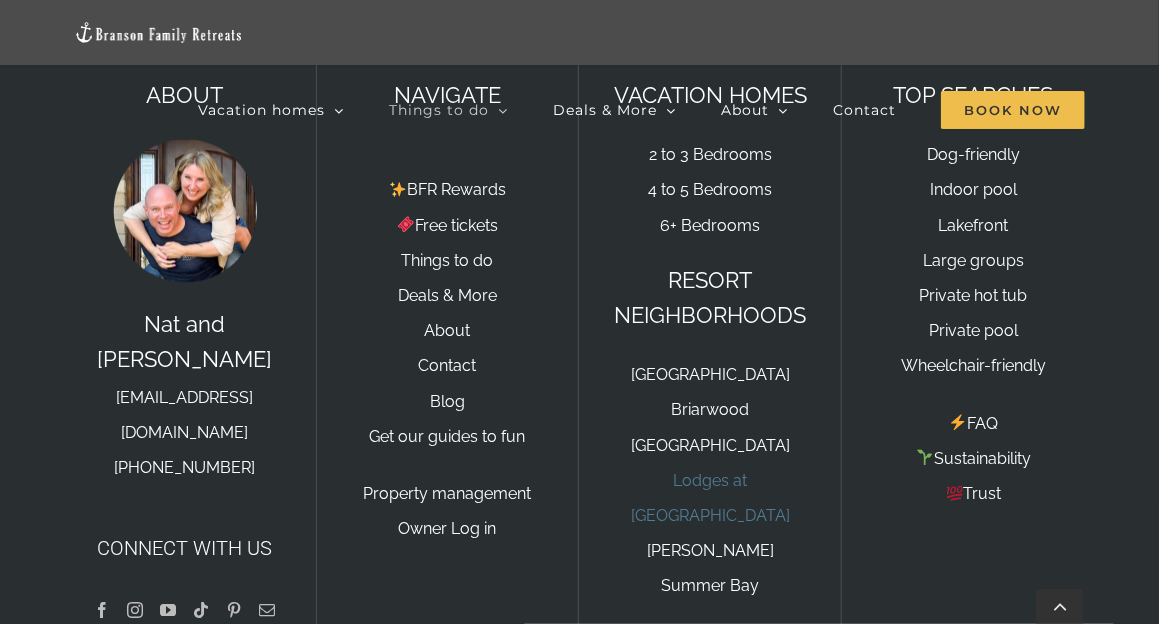 click on "Lodges at [GEOGRAPHIC_DATA]" at bounding box center [710, 498] 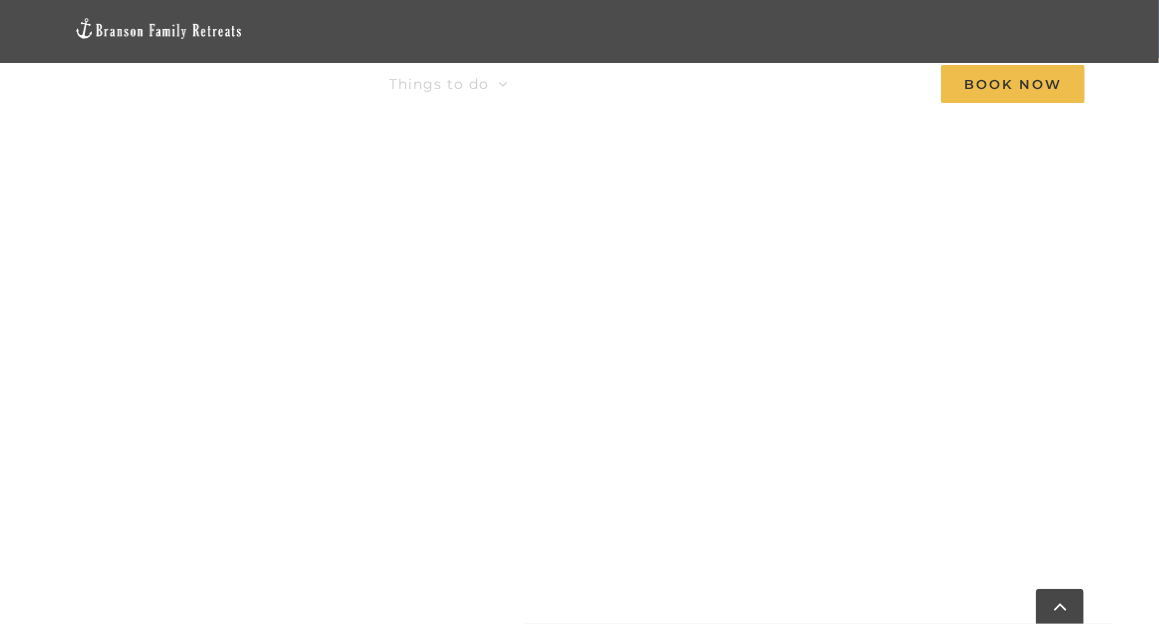 scroll, scrollTop: 1866, scrollLeft: 0, axis: vertical 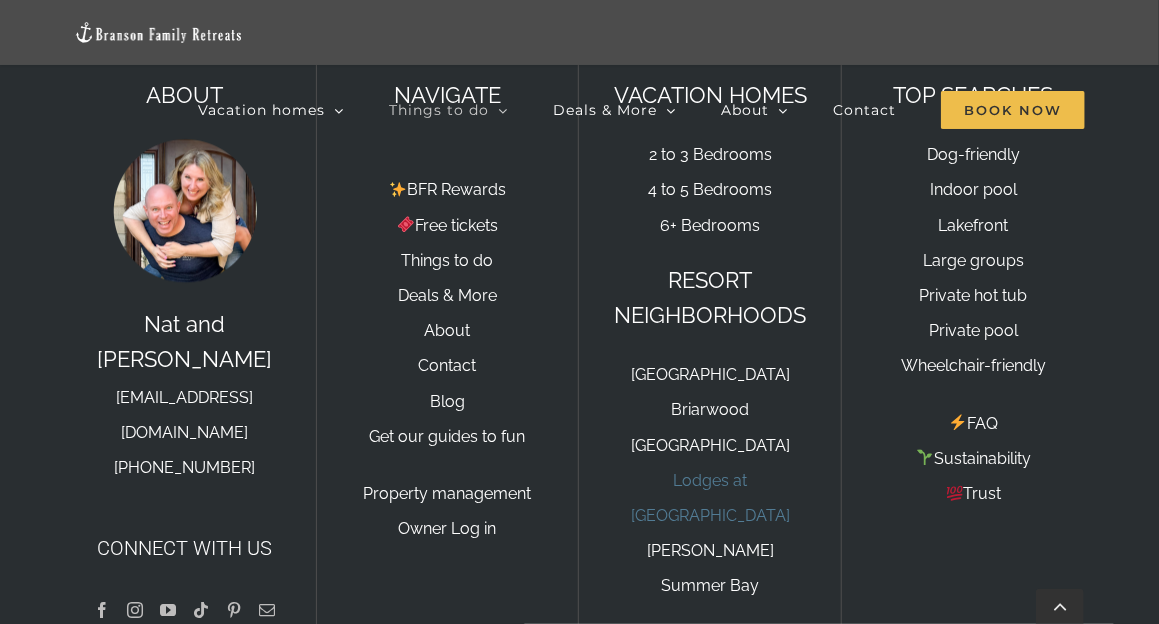click on "Lodges at [GEOGRAPHIC_DATA]" at bounding box center (710, 498) 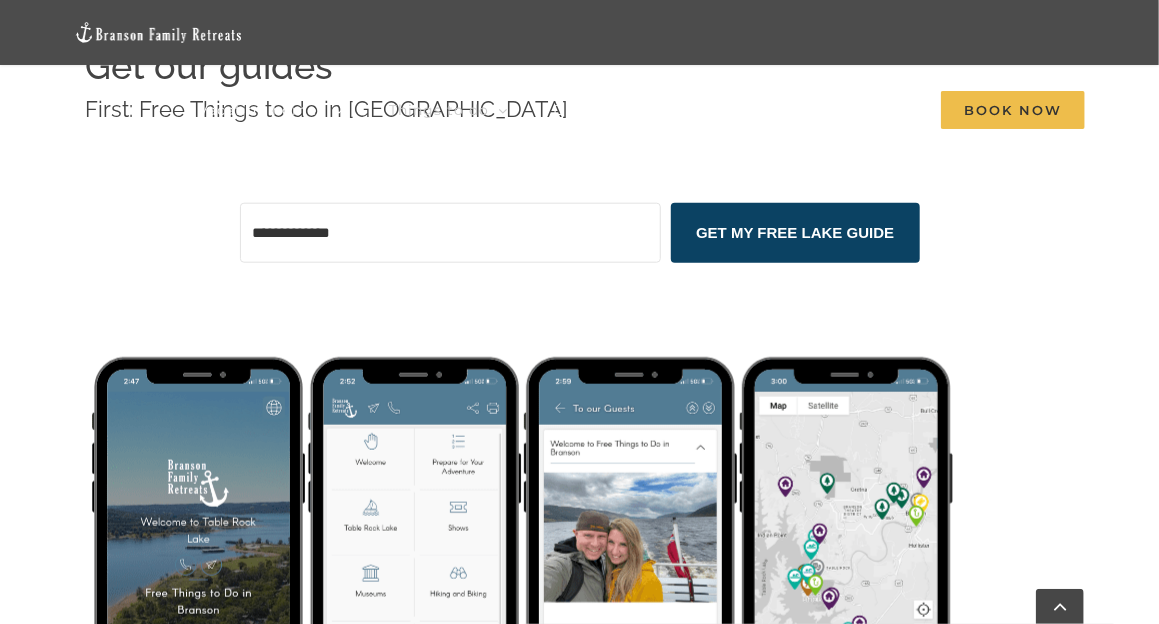 scroll, scrollTop: 787, scrollLeft: 0, axis: vertical 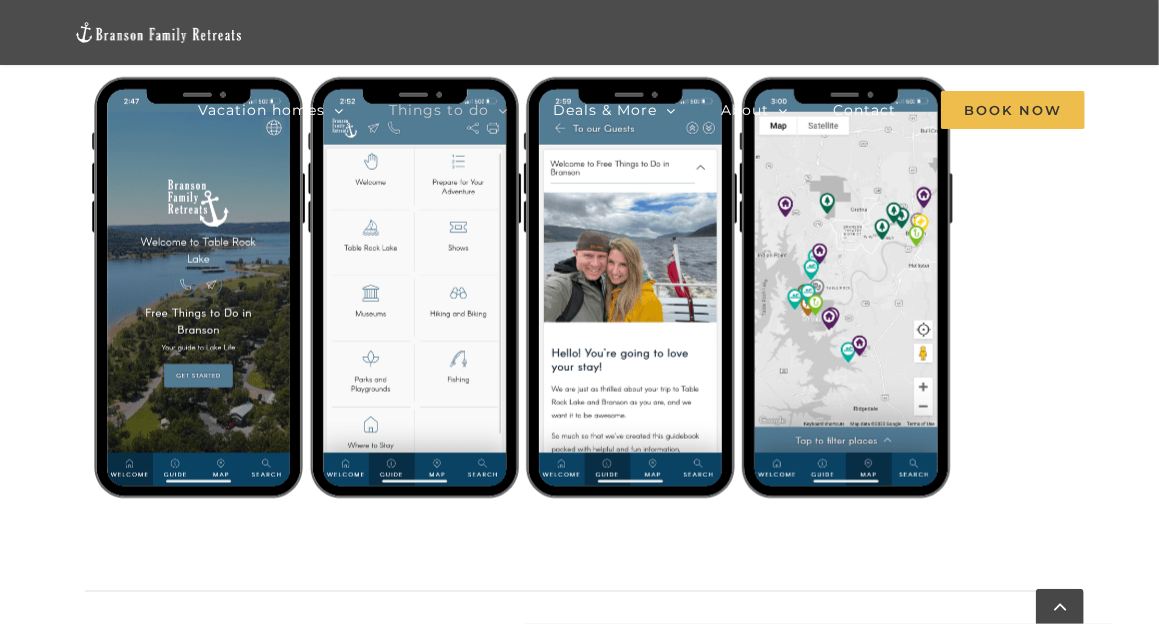 click at bounding box center [522, 288] 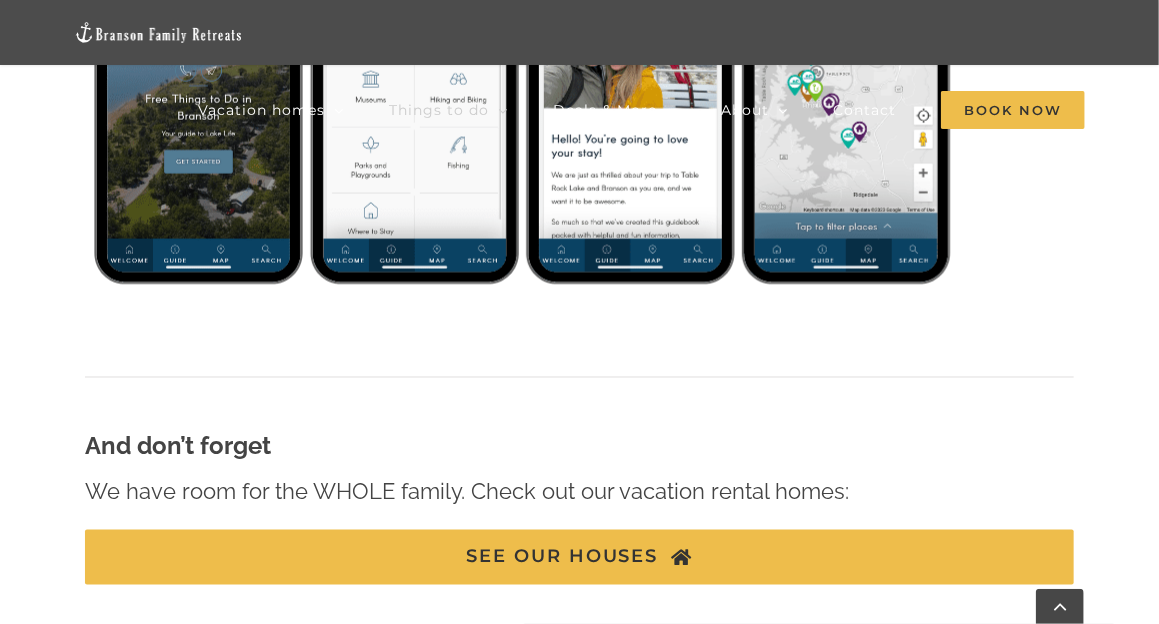 scroll, scrollTop: 1280, scrollLeft: 0, axis: vertical 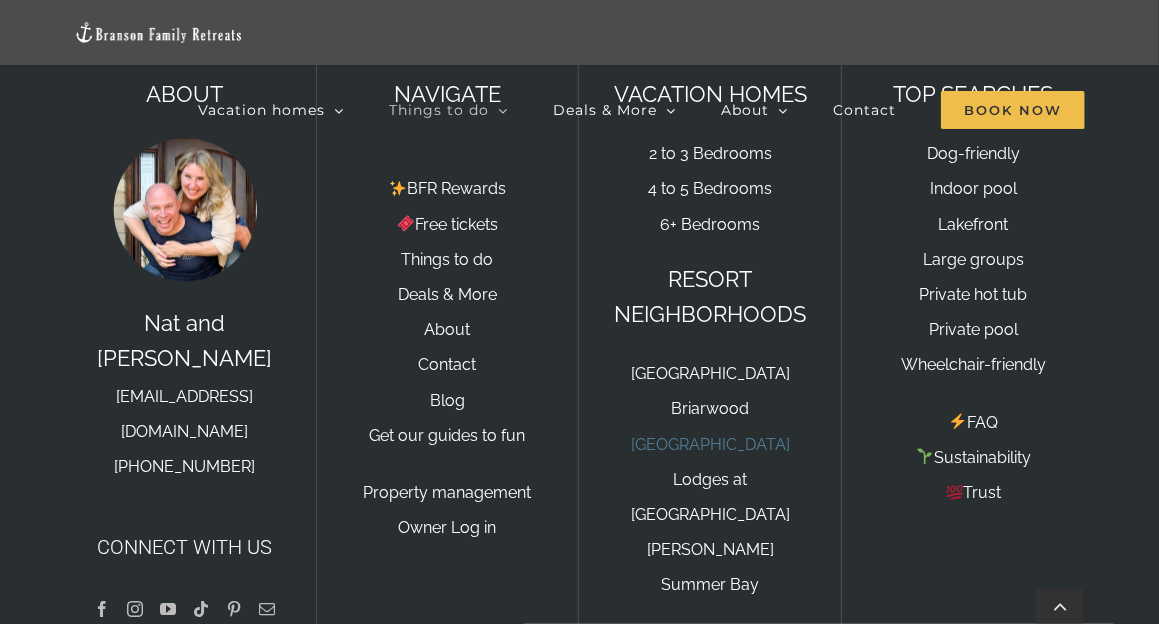 click on "[GEOGRAPHIC_DATA]" at bounding box center [710, 444] 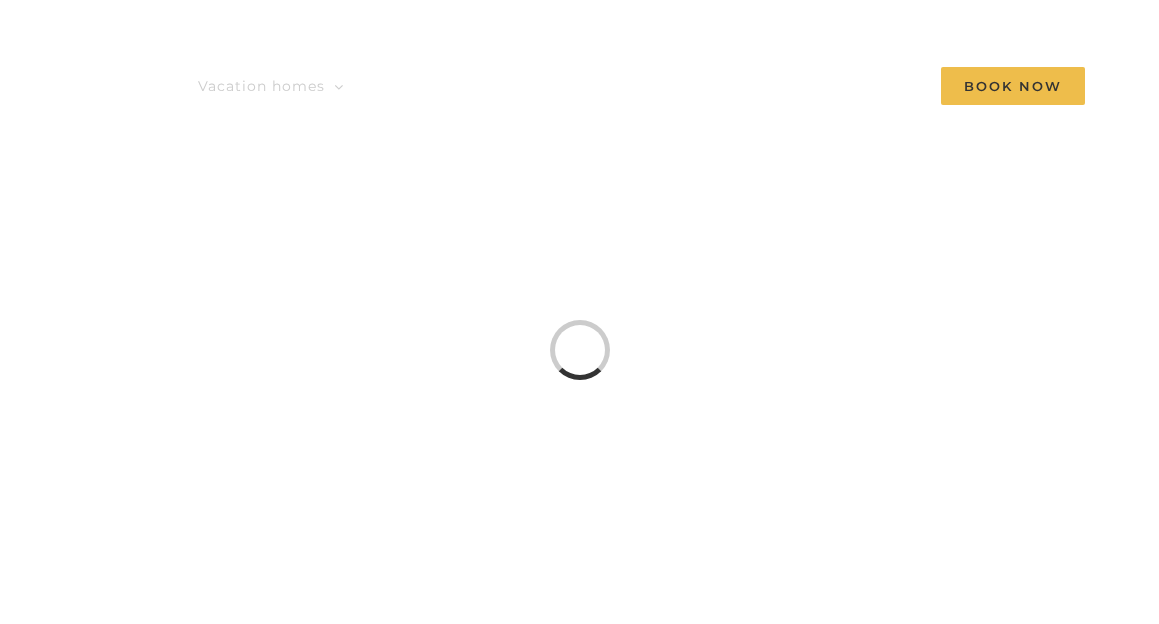 scroll, scrollTop: 0, scrollLeft: 0, axis: both 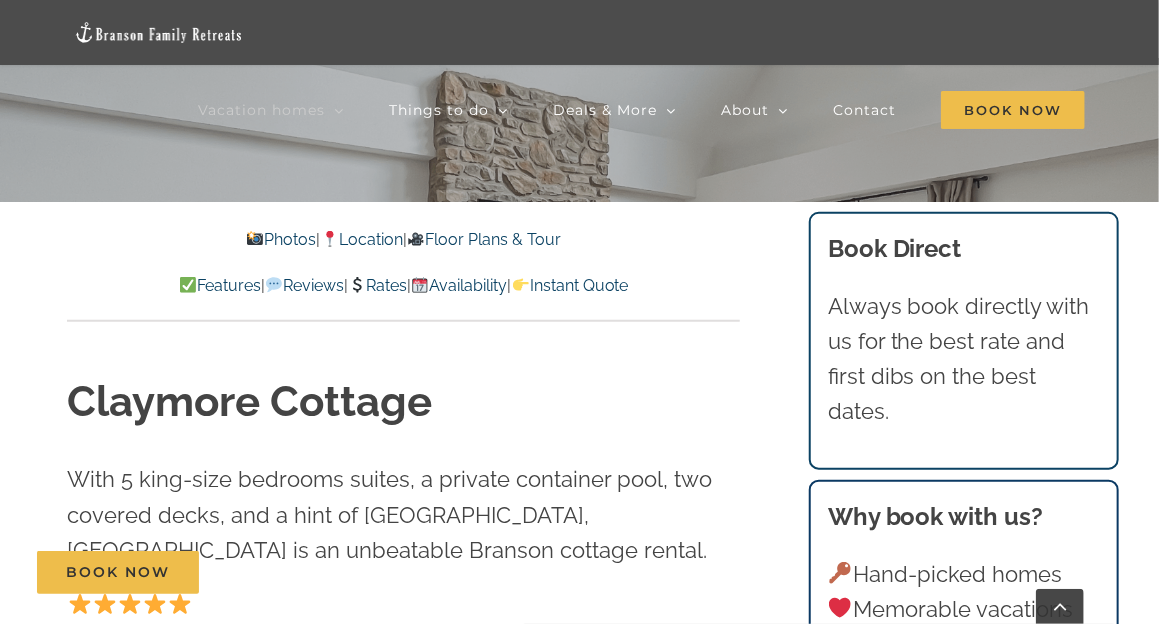 click on "Features" at bounding box center [220, 285] 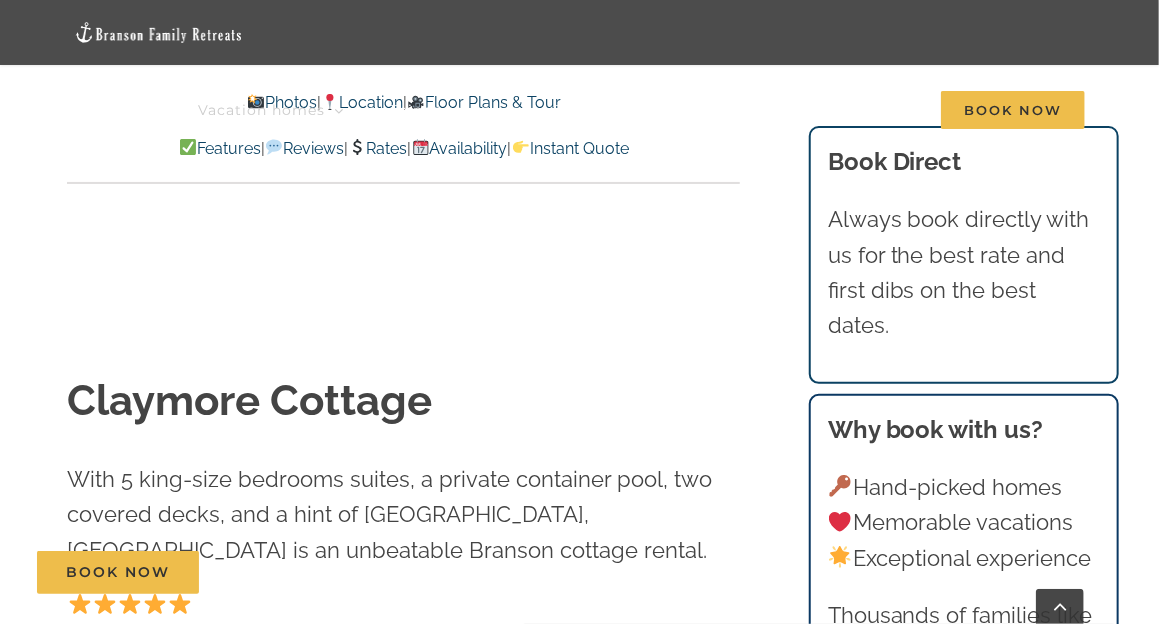 scroll, scrollTop: 7148, scrollLeft: 0, axis: vertical 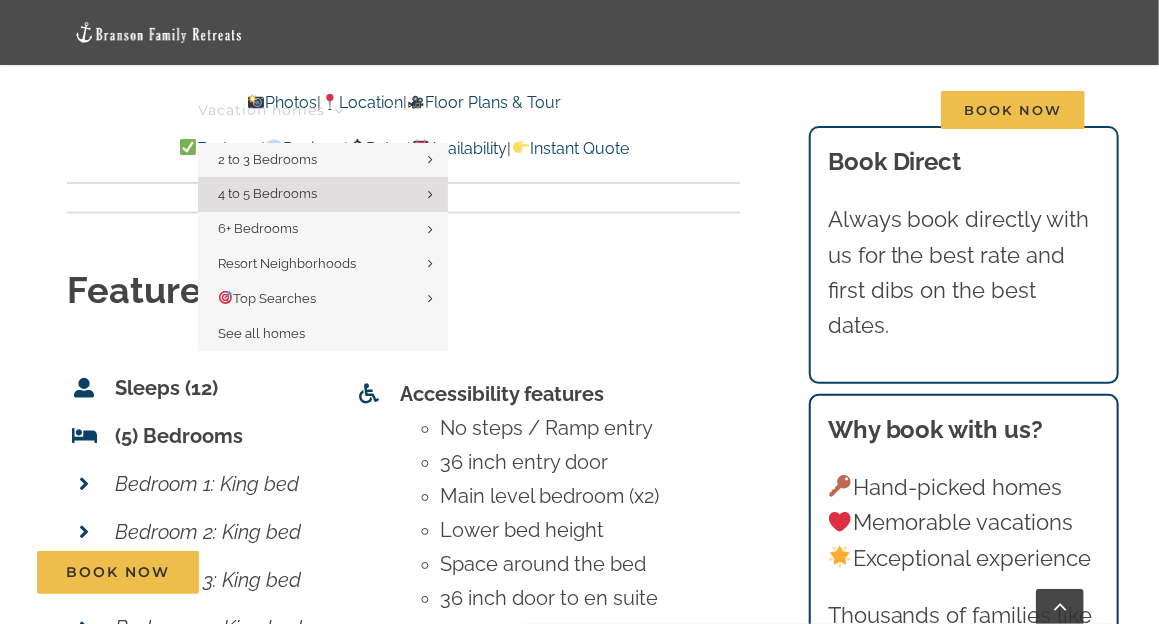 click on "Vacation homes   2 to 3 Bedrooms   Mini Camp | 2 Bedrooms Mini Pearl | 2 Bedrooms Mini Shores | 2 Bedrooms Mini Wildflower | 2 Bedrooms Mini Blue | 3 Bedrooms Mini Claymore | 3 Bedrooms Mini Copper | 3 Bedrooms Mini Pointe | 3 Bedrooms Mini Thistle | 3 Bedrooms Mini Waves | 3 Bedrooms 4 to 5 Bedrooms   Dreamweaver Cabin | 4 Bedrooms Mini Legends | 4 Bedrooms Mini Skye | 4 bedrooms Pineapple Bungalow | 4 Bedrooms Blue Pearl | 5 Bedrooms Camp Stillwater | 5 Bedrooms Claymore Cottage | 5 Bedrooms Pineapple Shores | 5 Bedrooms Whispering Waves | 5 Bedrooms Wildflower Lodge | 5 Bedrooms 6+ Bedrooms   Copper Pointe | 6 Bedrooms Highland Retreat | 6 Bedrooms Out of the Blue | 6 Bedrooms Pineapple Pointe | 6 Bedrooms Thistle Cottage | 6 Bedrooms Legends Pointe | 7 Bedrooms Skye Retreat | 10 Bedrooms Double Pineapple | 11 Bedrooms The Cottages | 11 Bedrooms Resort Neighborhoods   Branson Cove Briarwood Chateau Cove Rocky Shores  Top Searches    Dog-friendly  Indoor Pool  Lakefront  Large Groups and Corporate Retreats" at bounding box center [293, 110] 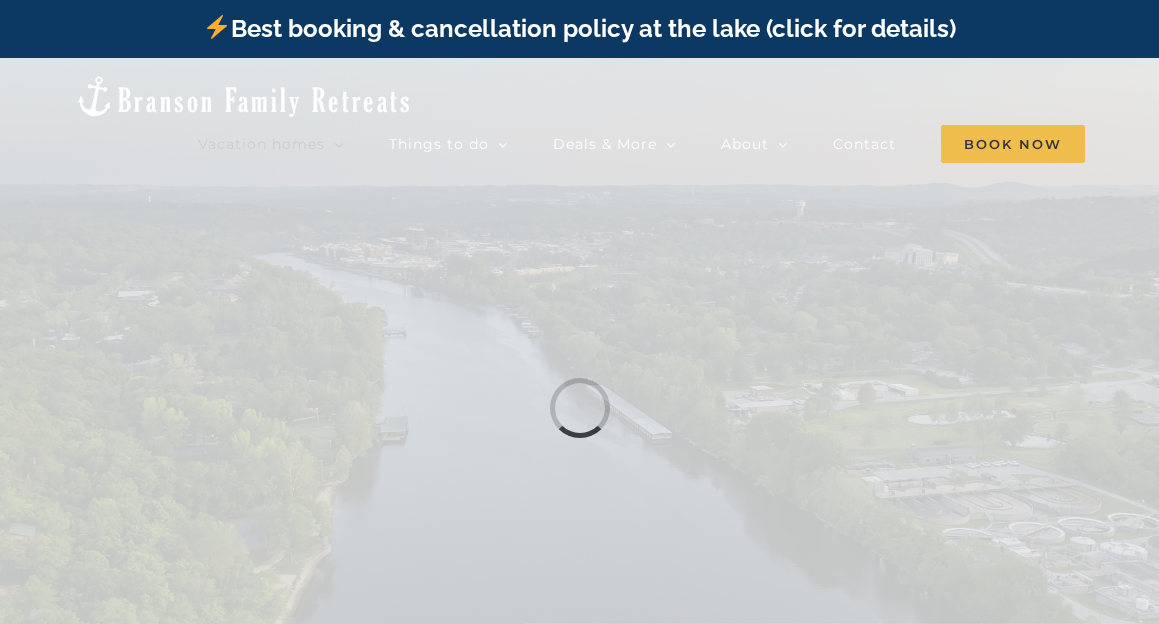 scroll, scrollTop: 0, scrollLeft: 0, axis: both 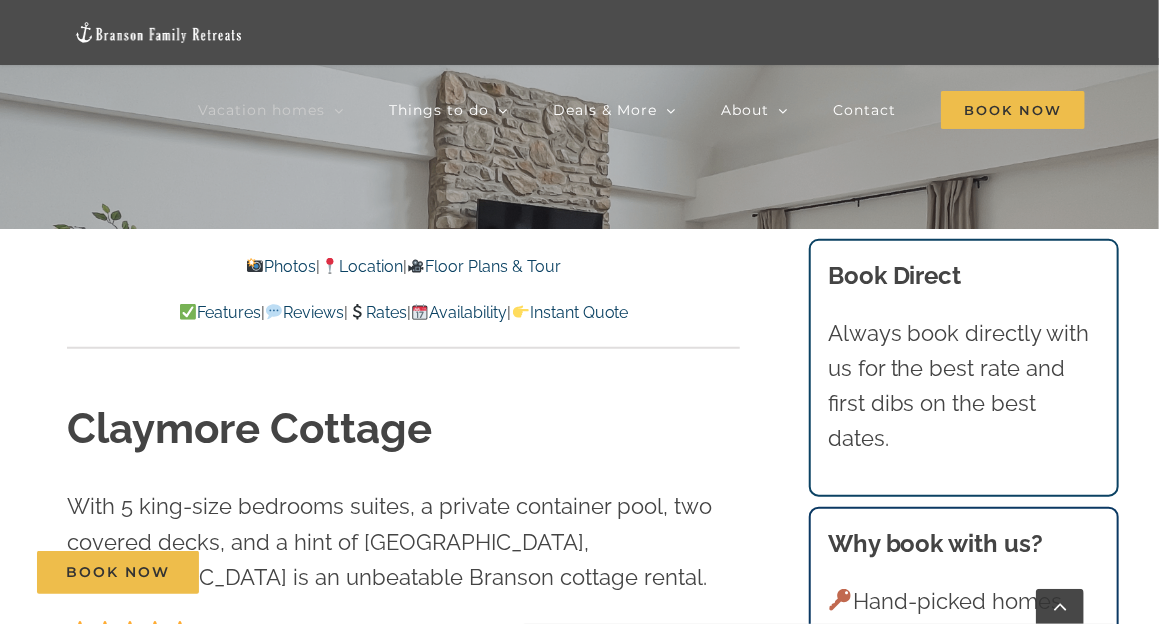 click on "Photos" at bounding box center [281, 266] 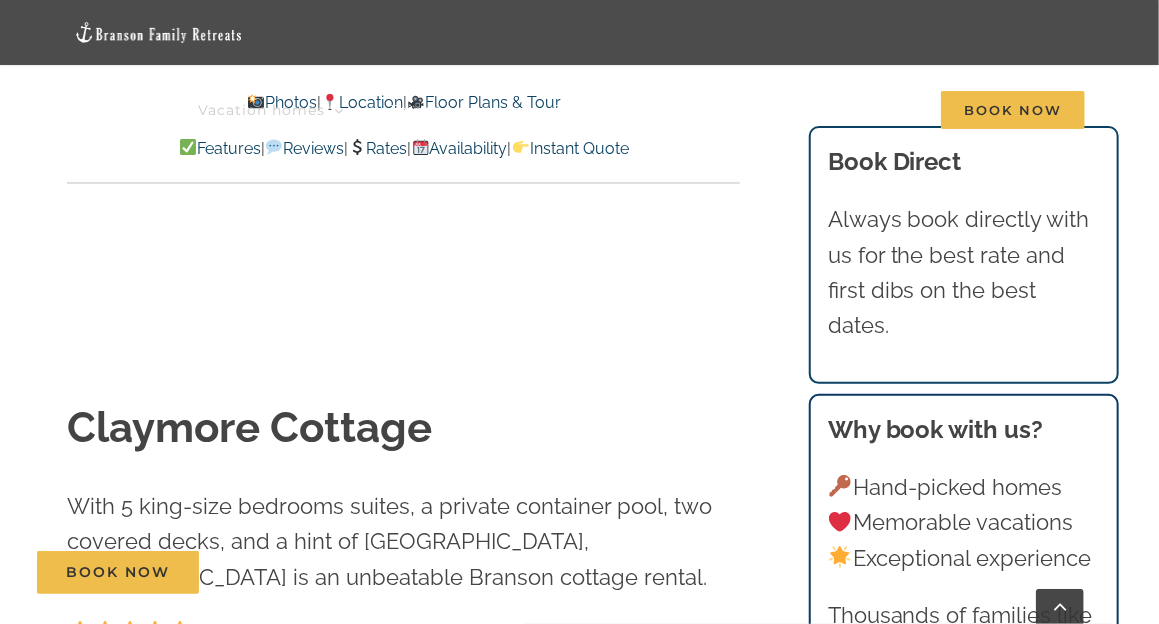 scroll, scrollTop: 1067, scrollLeft: 0, axis: vertical 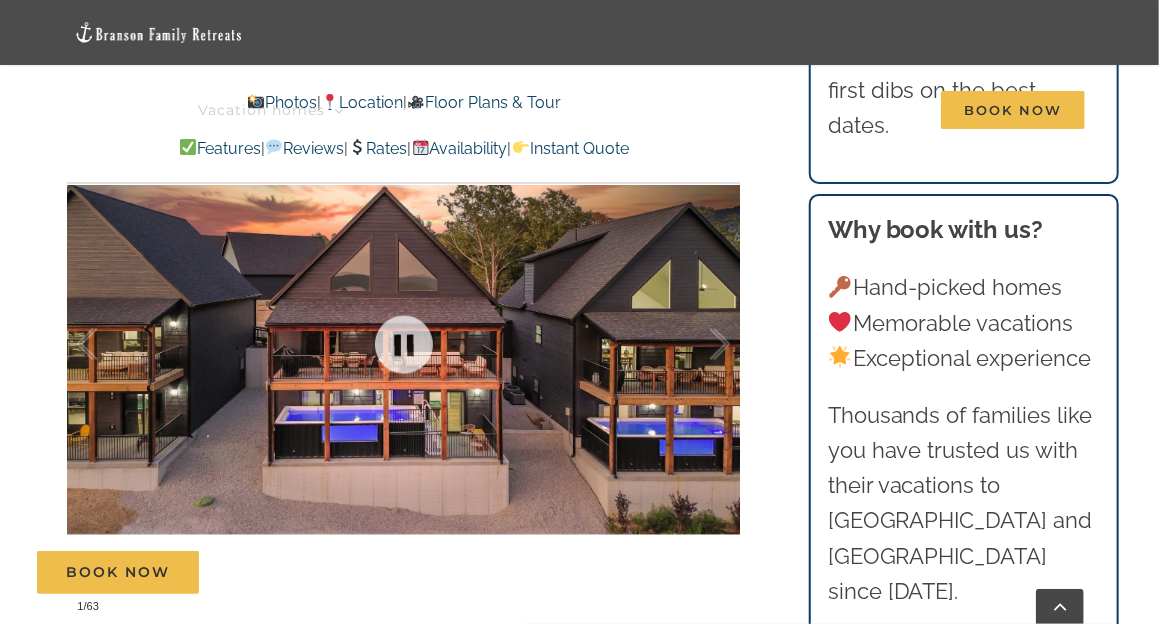 click at bounding box center (403, 345) 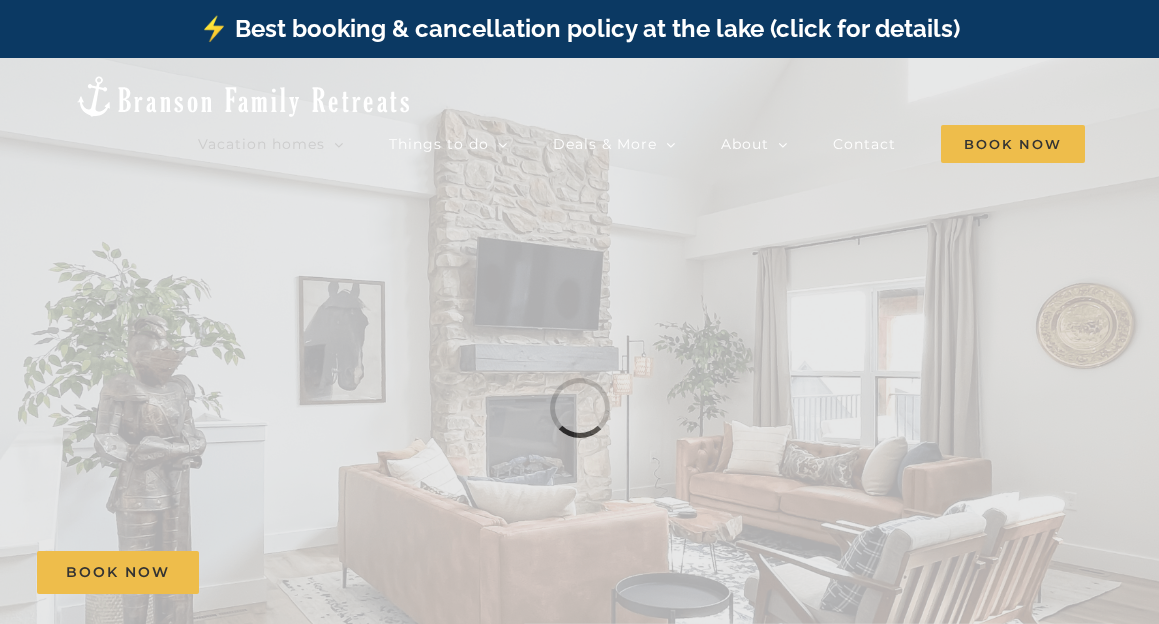 scroll, scrollTop: 0, scrollLeft: 0, axis: both 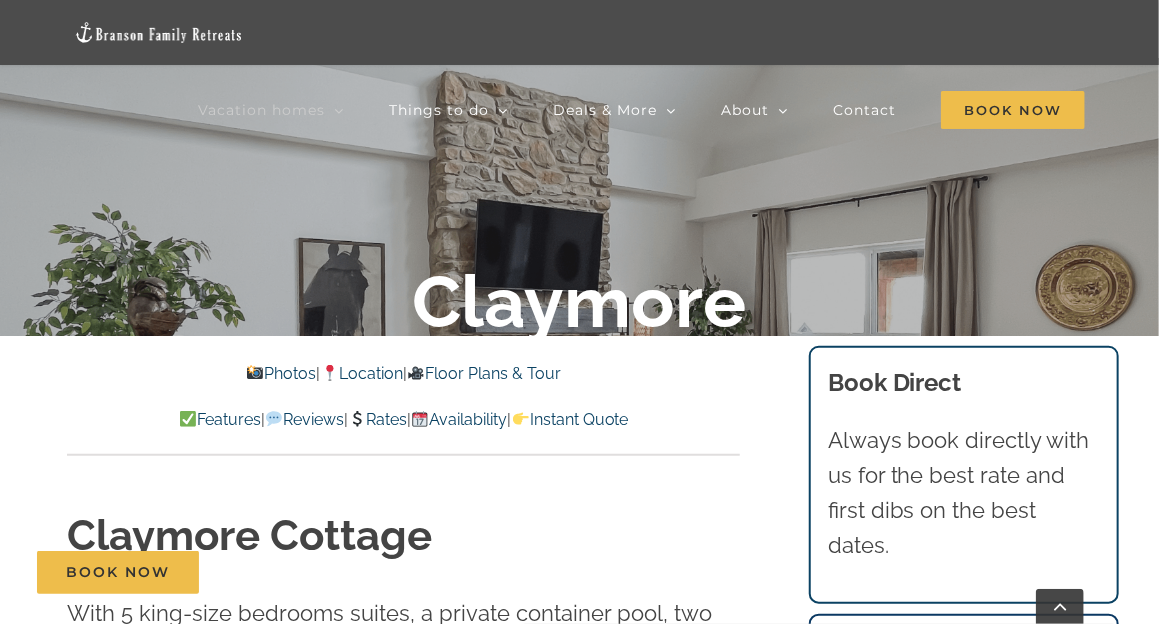 click on "Photos" at bounding box center (281, 373) 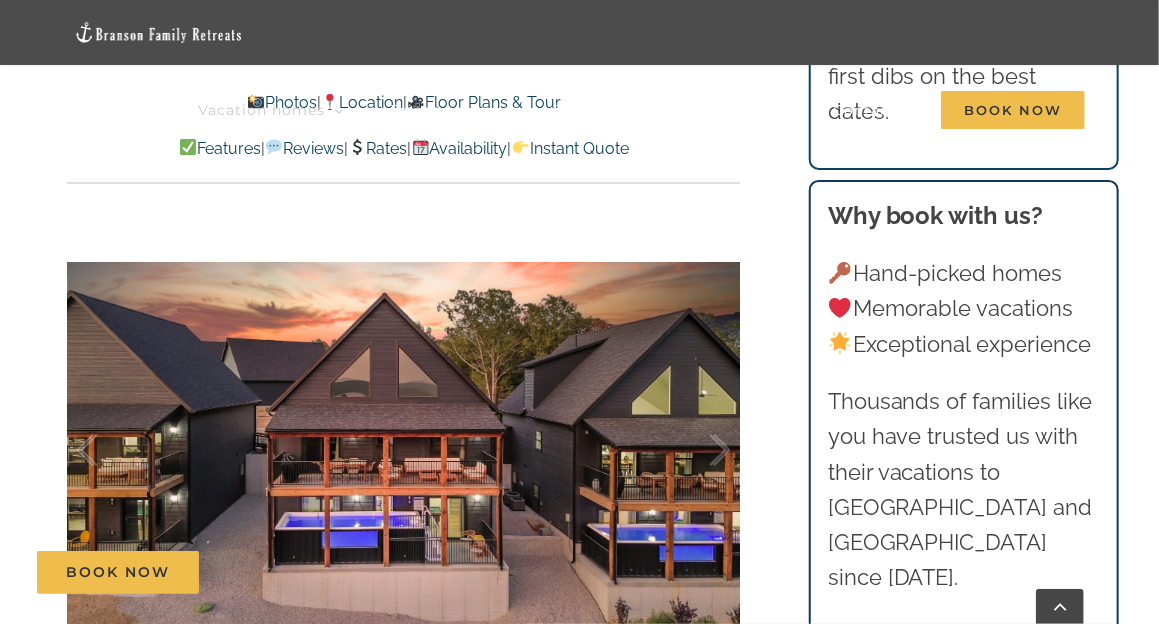 scroll, scrollTop: 1307, scrollLeft: 0, axis: vertical 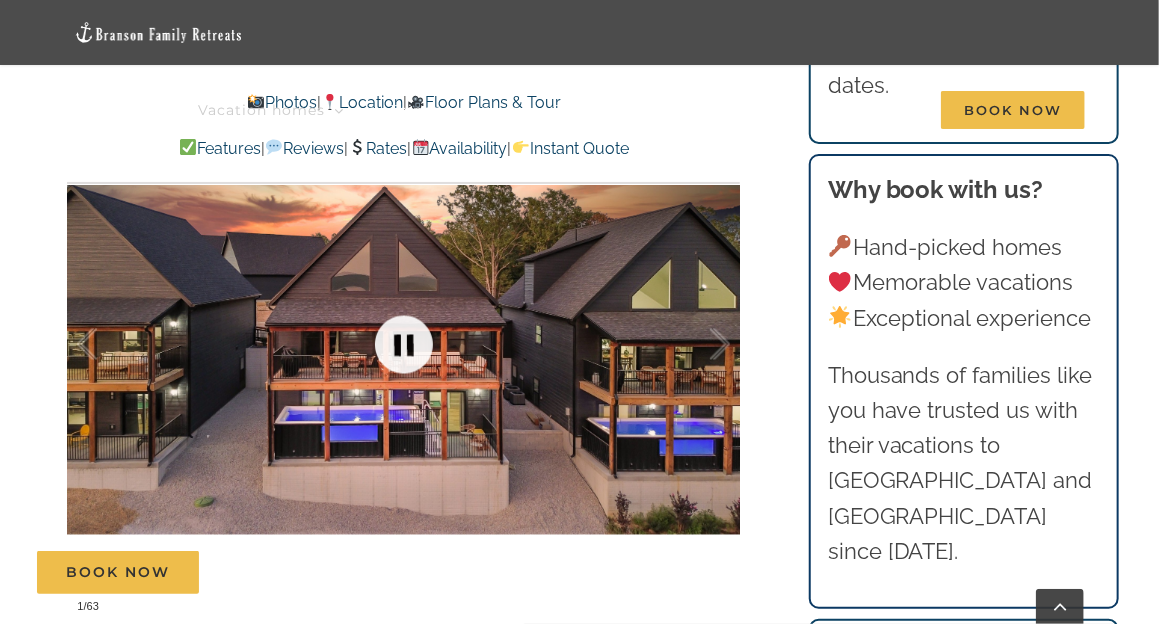 click at bounding box center [404, 345] 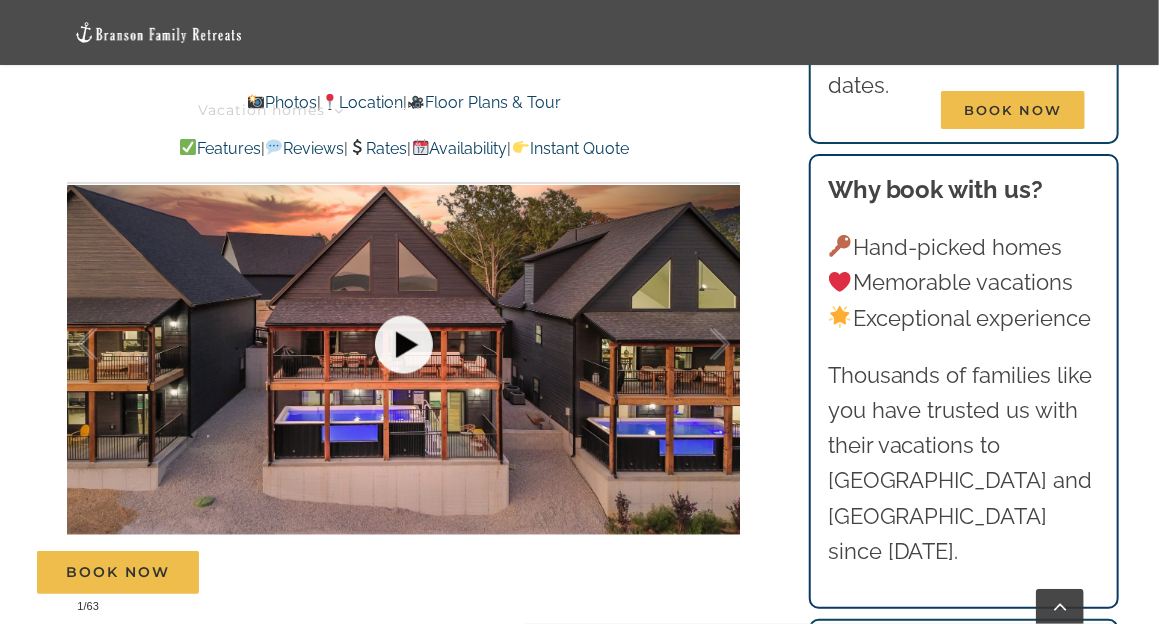 click at bounding box center [404, 345] 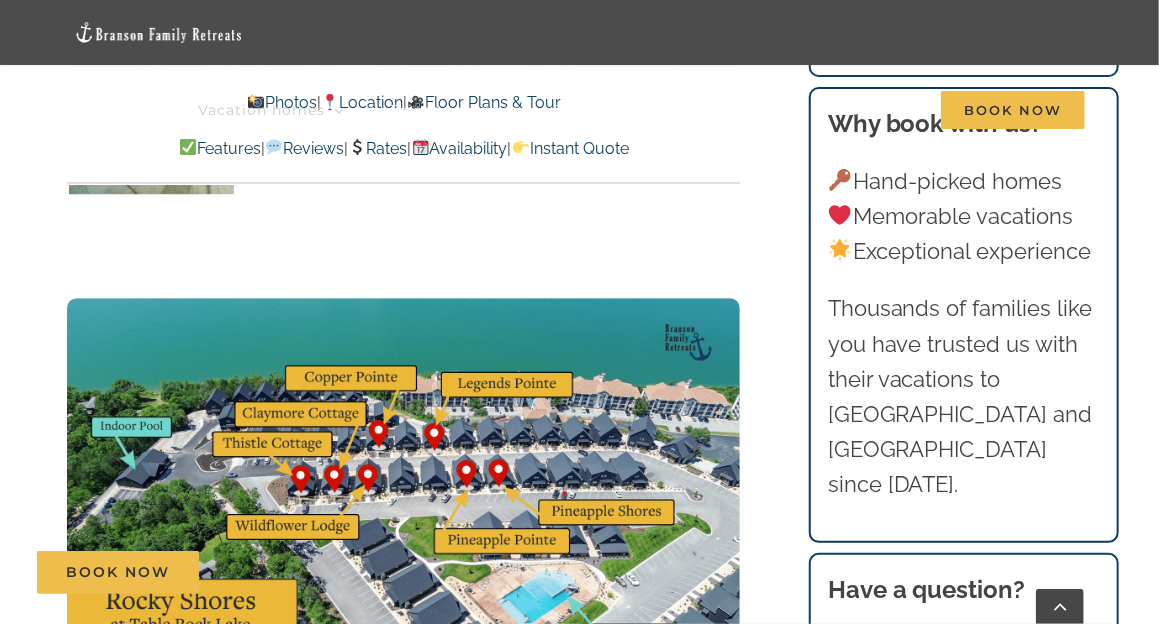 scroll, scrollTop: 5241, scrollLeft: 0, axis: vertical 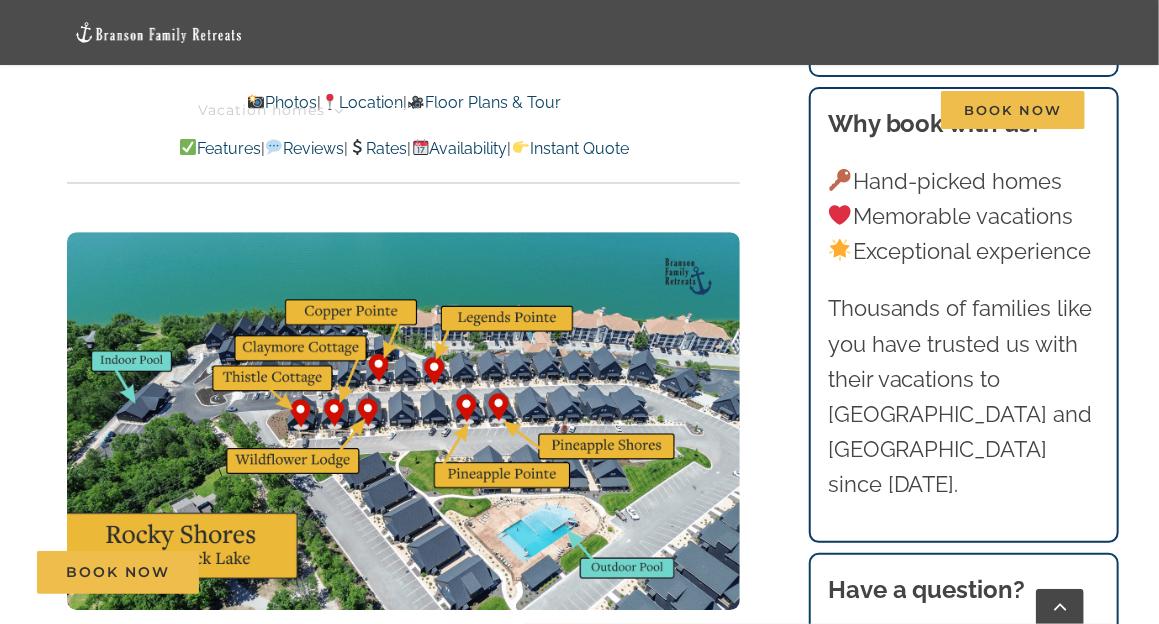 click at bounding box center [403, 421] 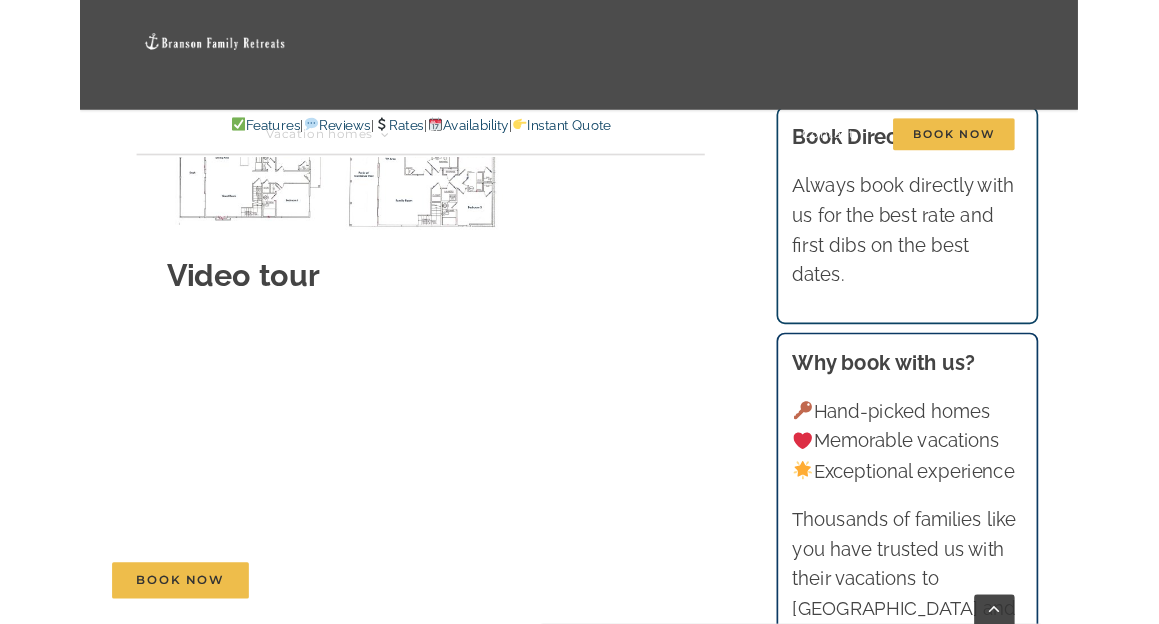 scroll, scrollTop: 7295, scrollLeft: 0, axis: vertical 